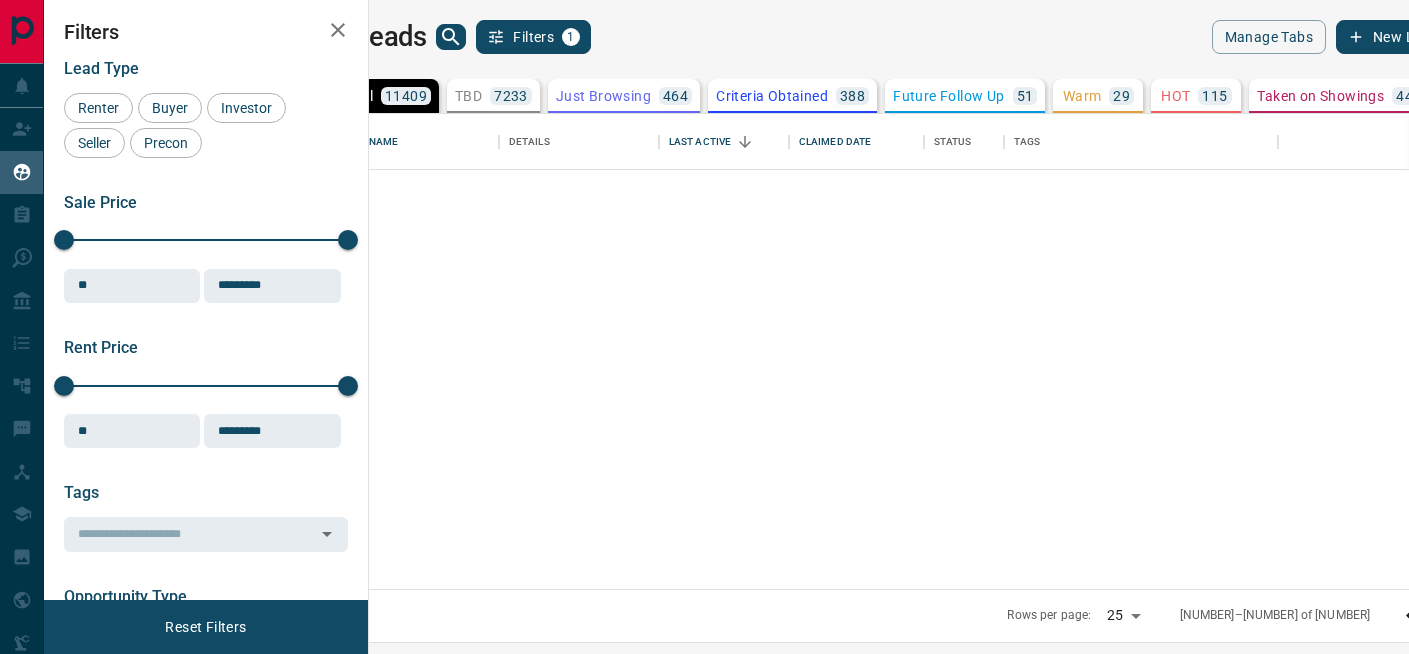 scroll, scrollTop: 0, scrollLeft: 0, axis: both 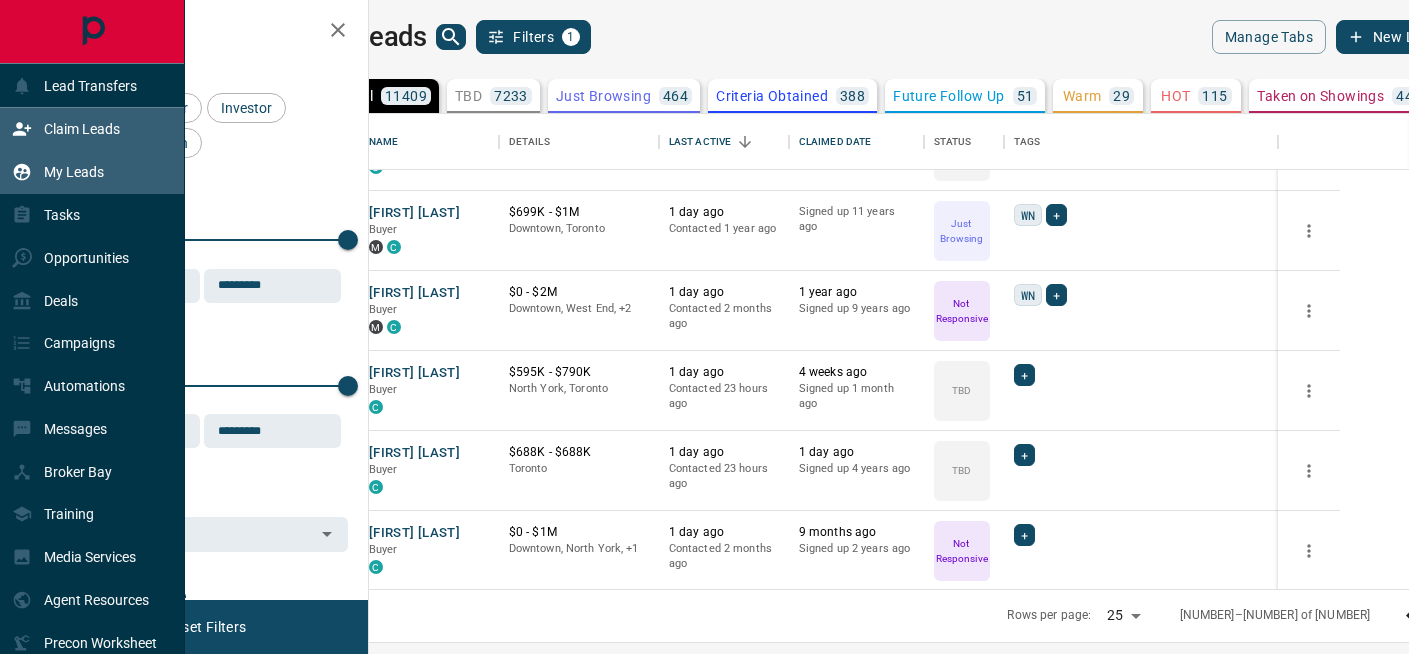 click on "Claim Leads" at bounding box center [66, 129] 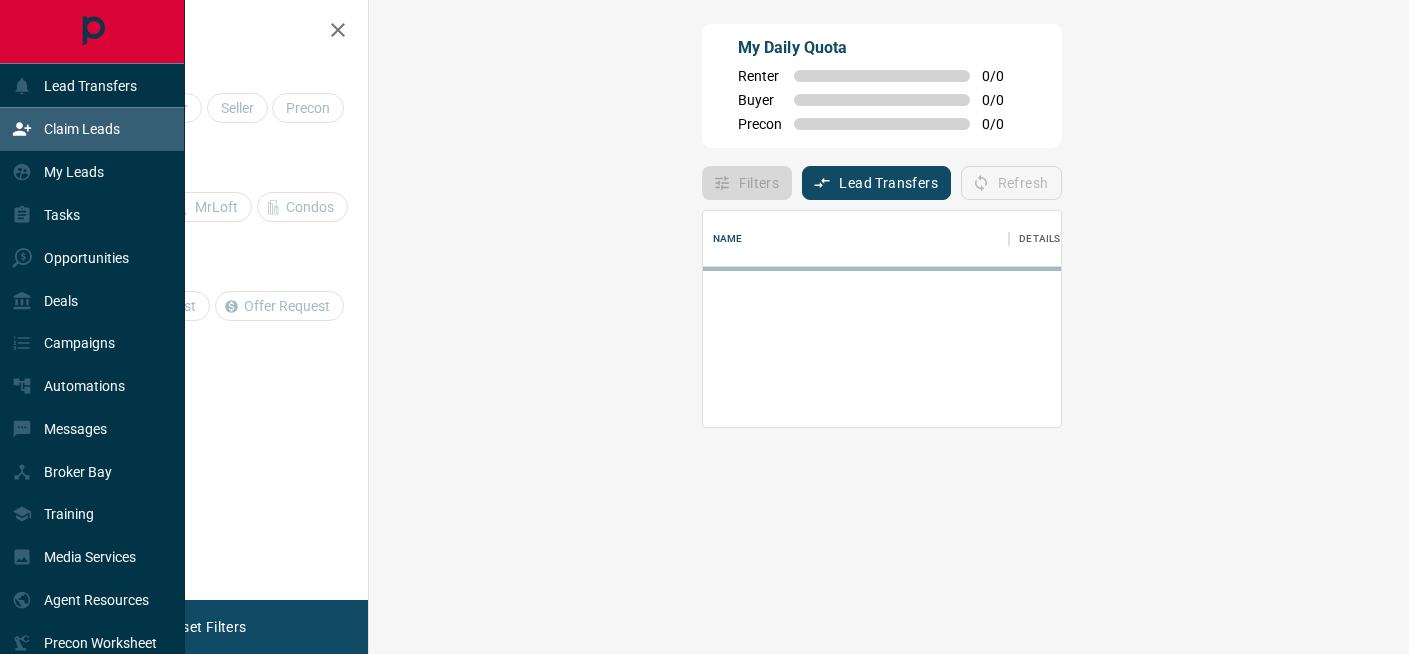 scroll, scrollTop: 0, scrollLeft: 0, axis: both 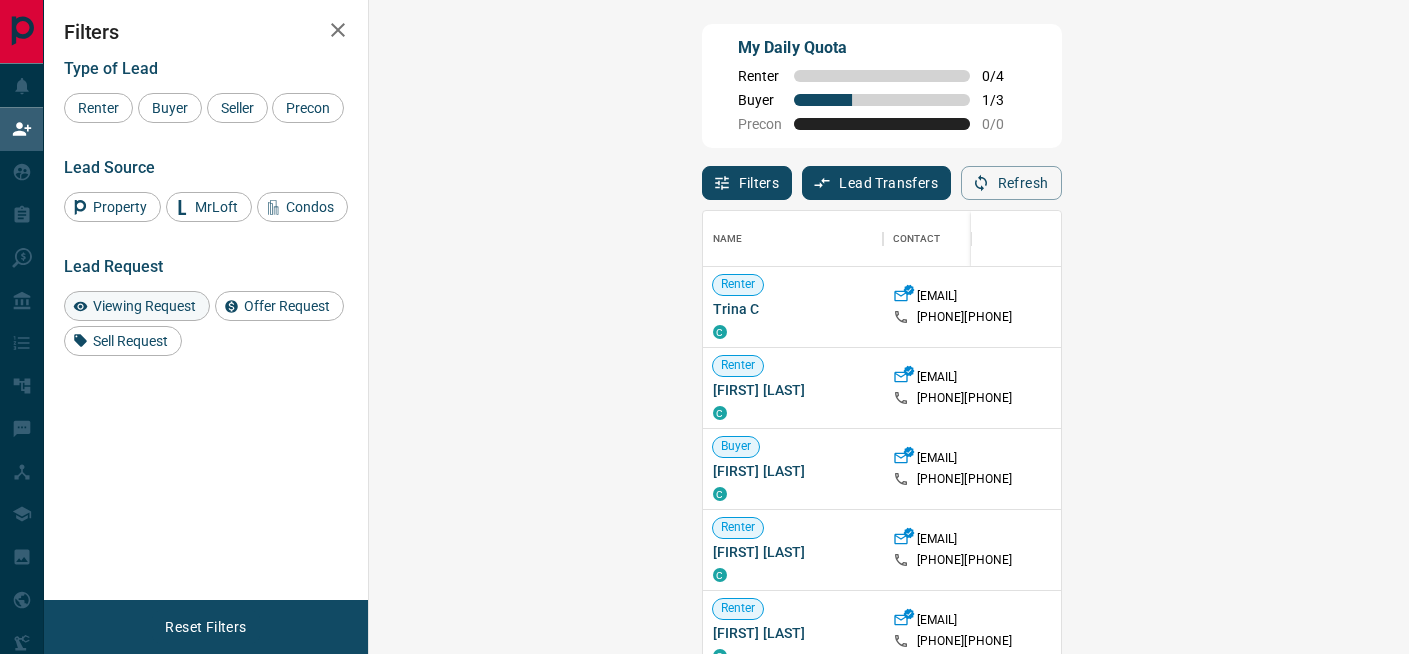 click on "Viewing Request" at bounding box center [137, 306] 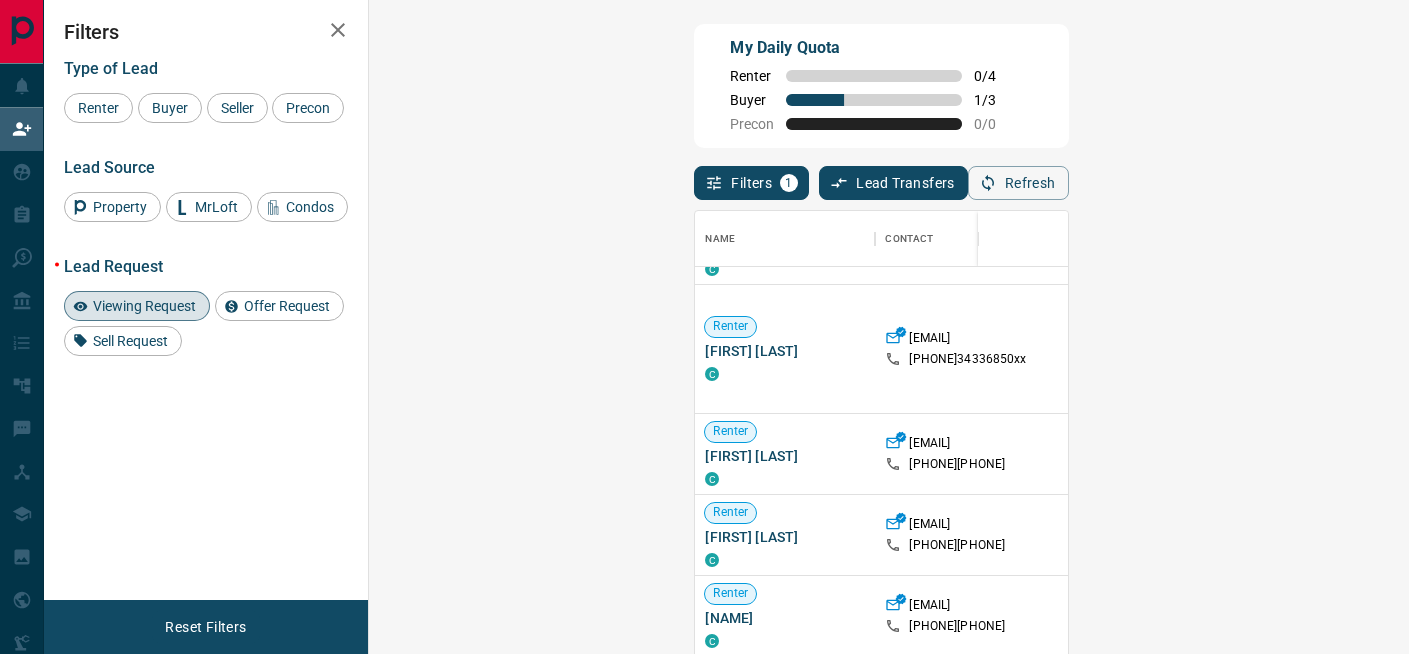 scroll, scrollTop: 263, scrollLeft: 0, axis: vertical 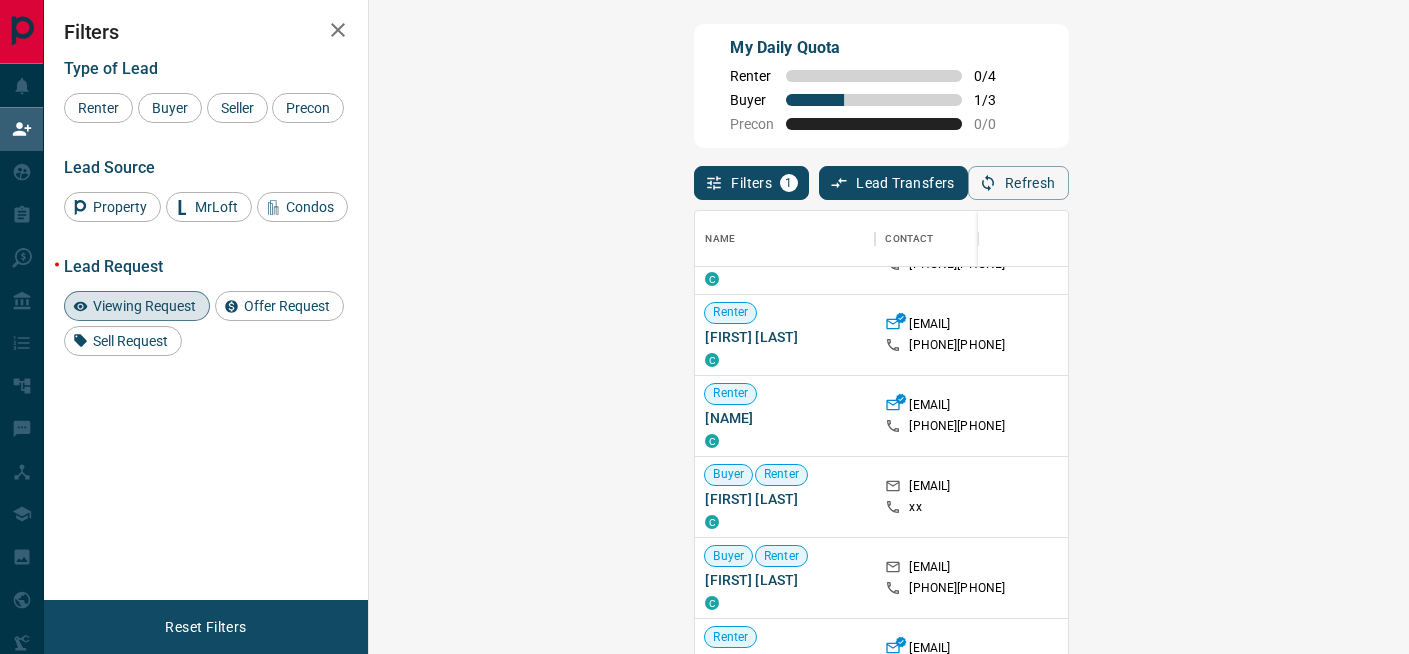 click on "Viewing Request   ( 2 )" at bounding box center [1522, 335] 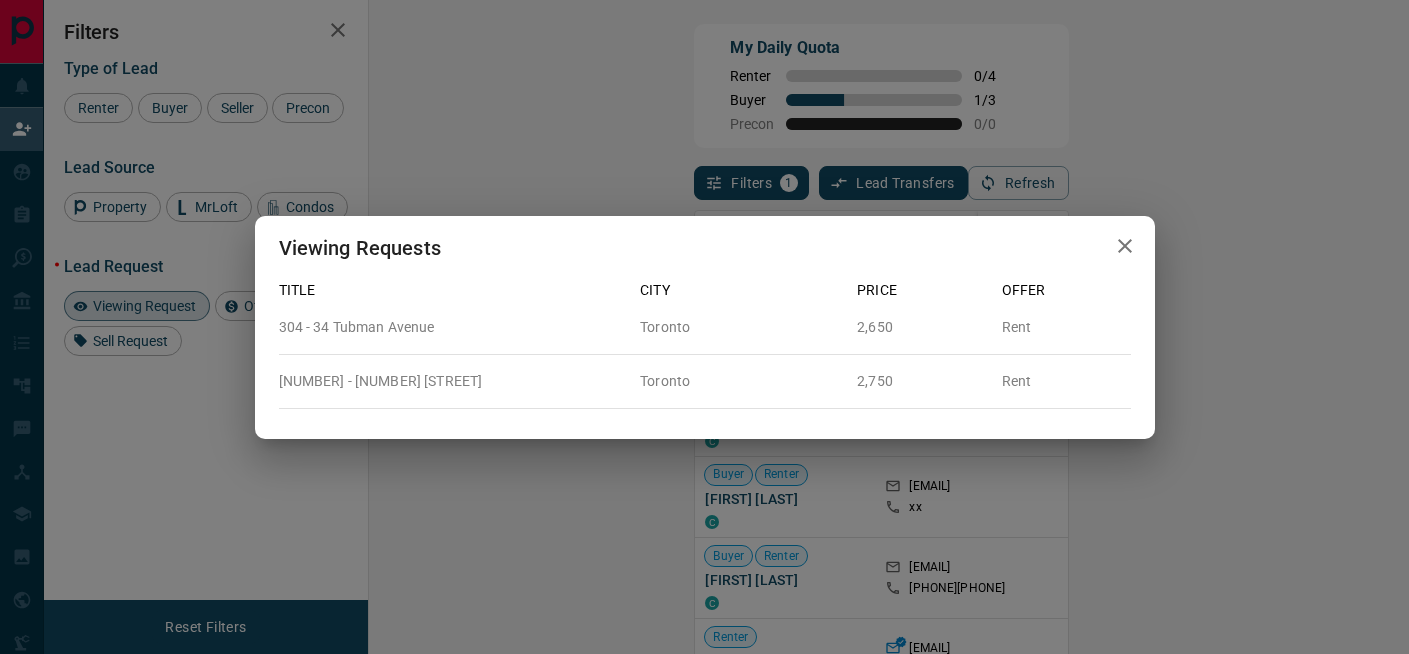 click 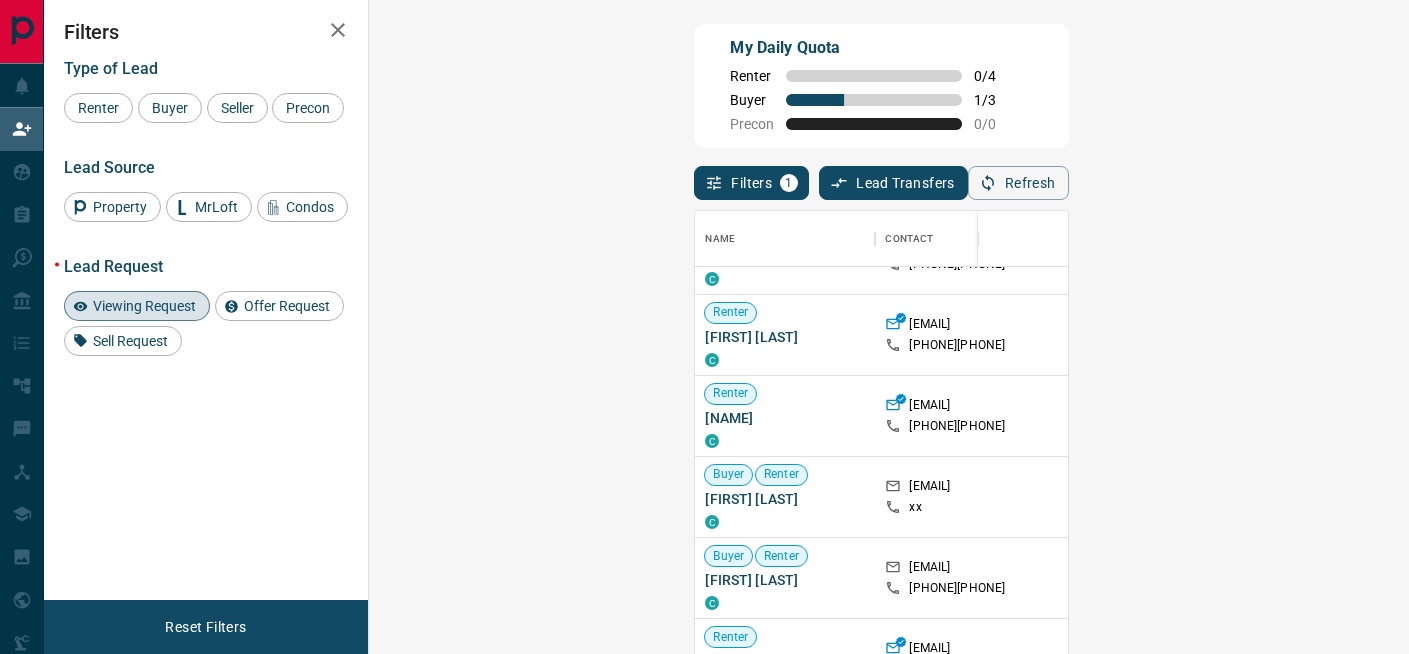 click on "Viewing Request   ( 1 )" at bounding box center [1522, 416] 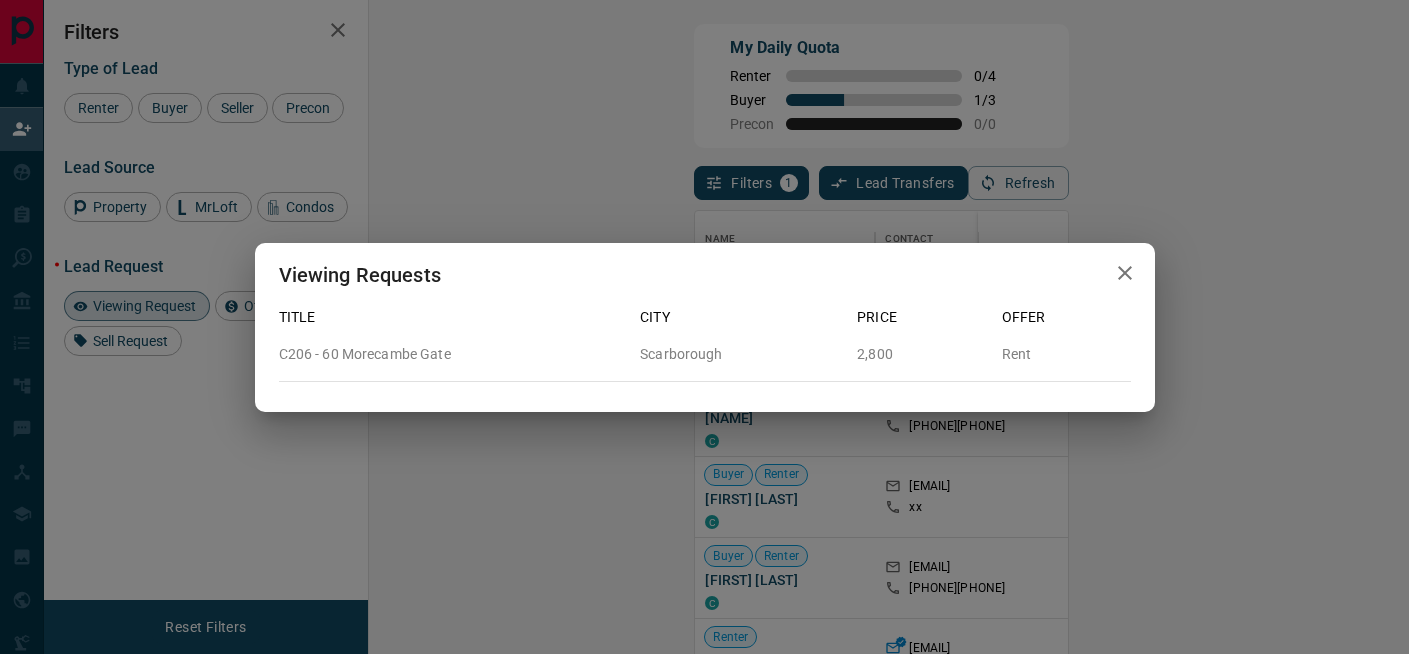 click 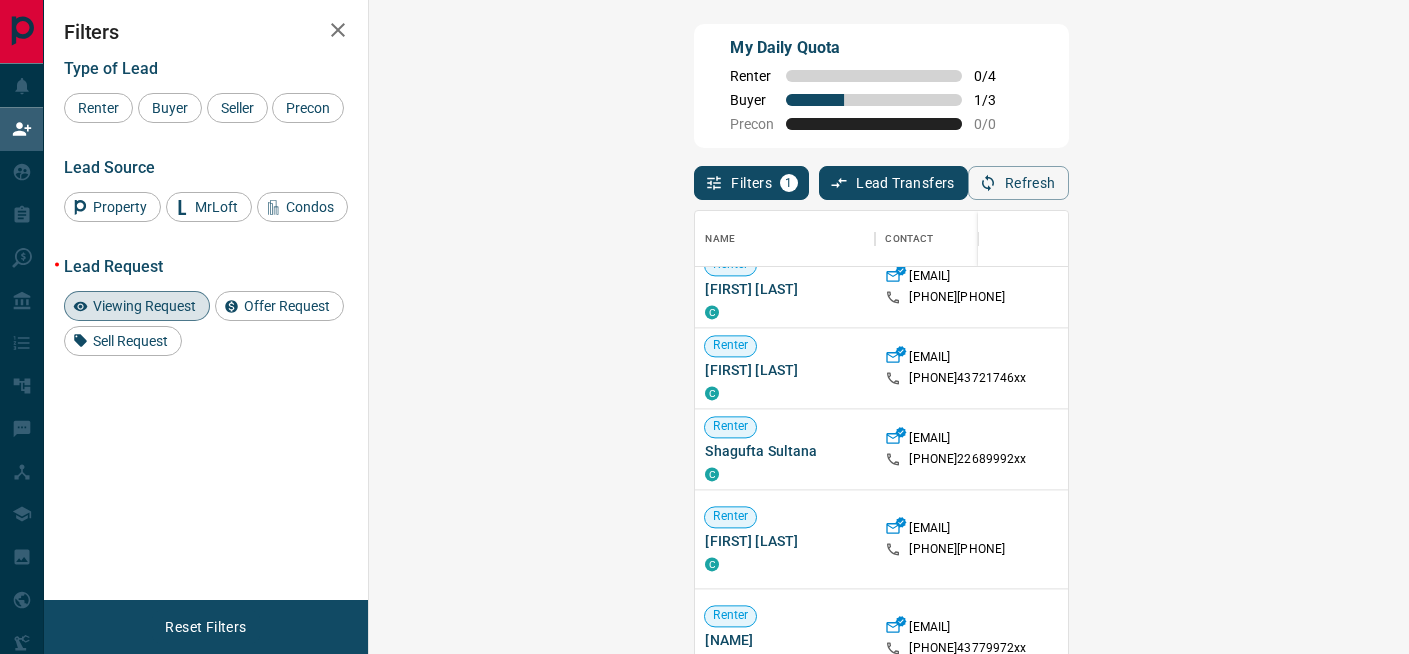 scroll, scrollTop: 2923, scrollLeft: 0, axis: vertical 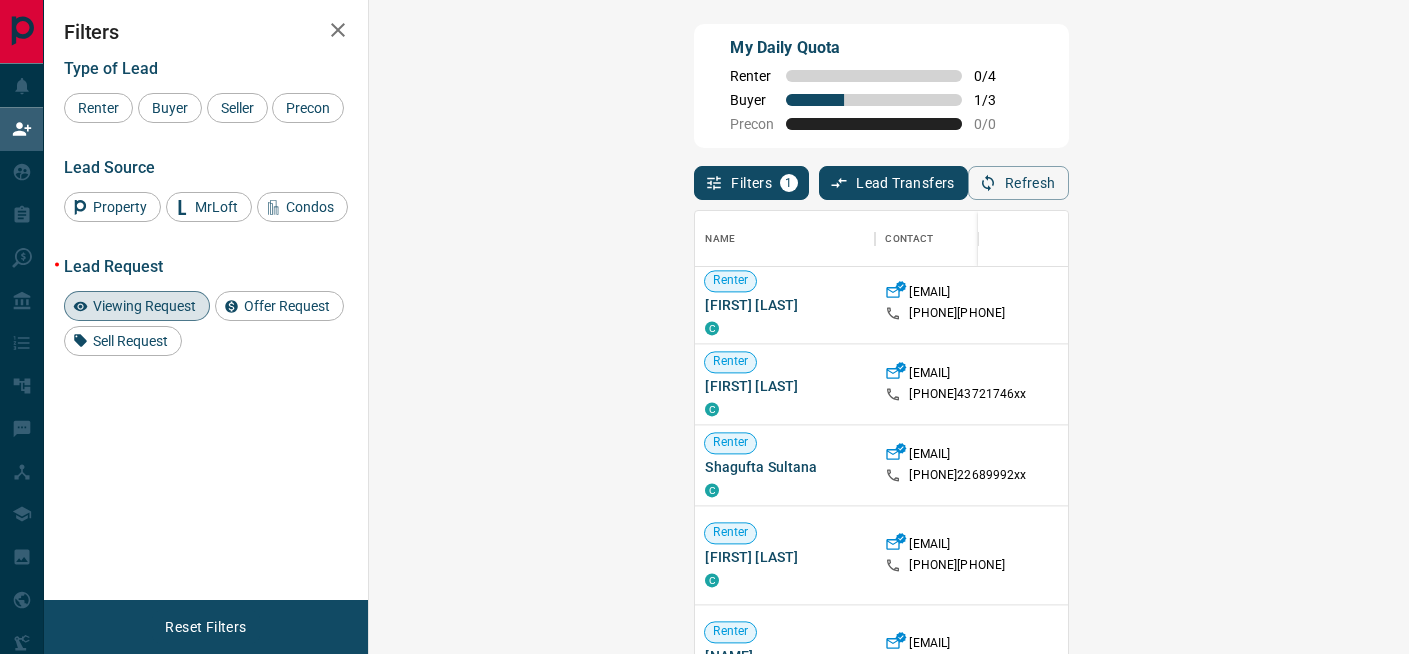 click on "Viewing Request   ( 1 )" at bounding box center (1522, 384) 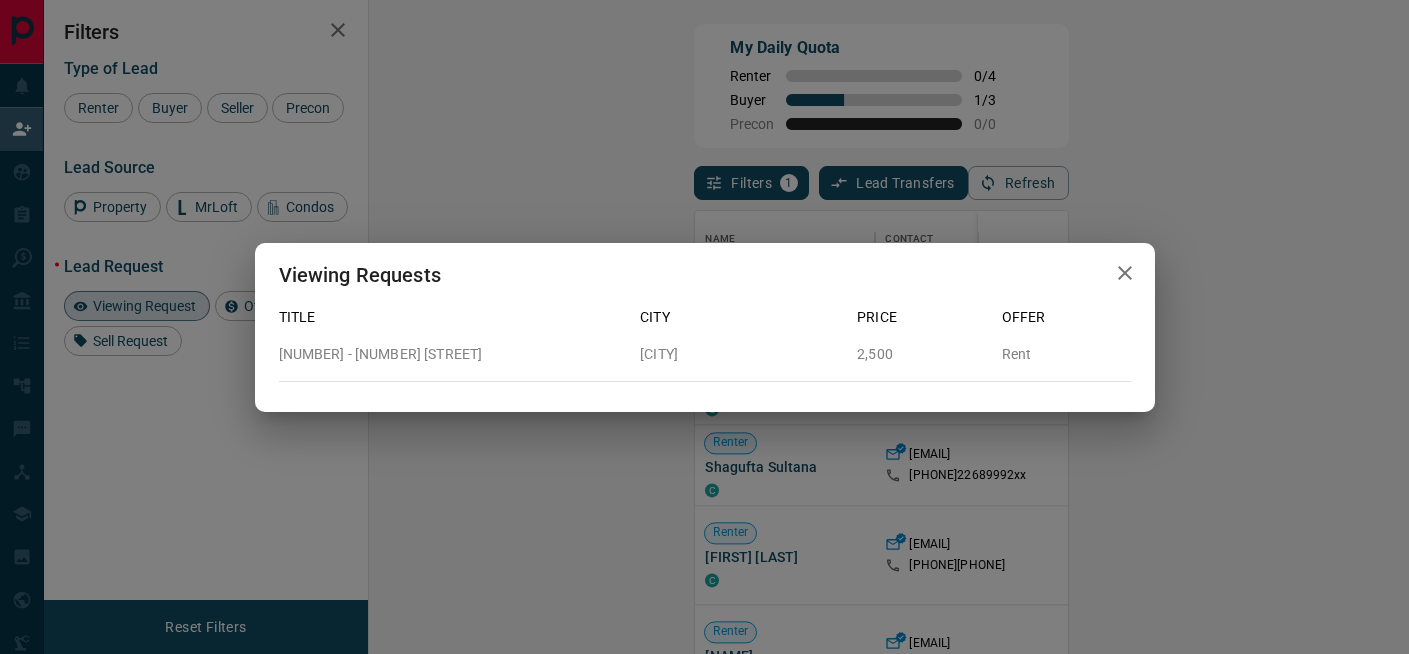 click 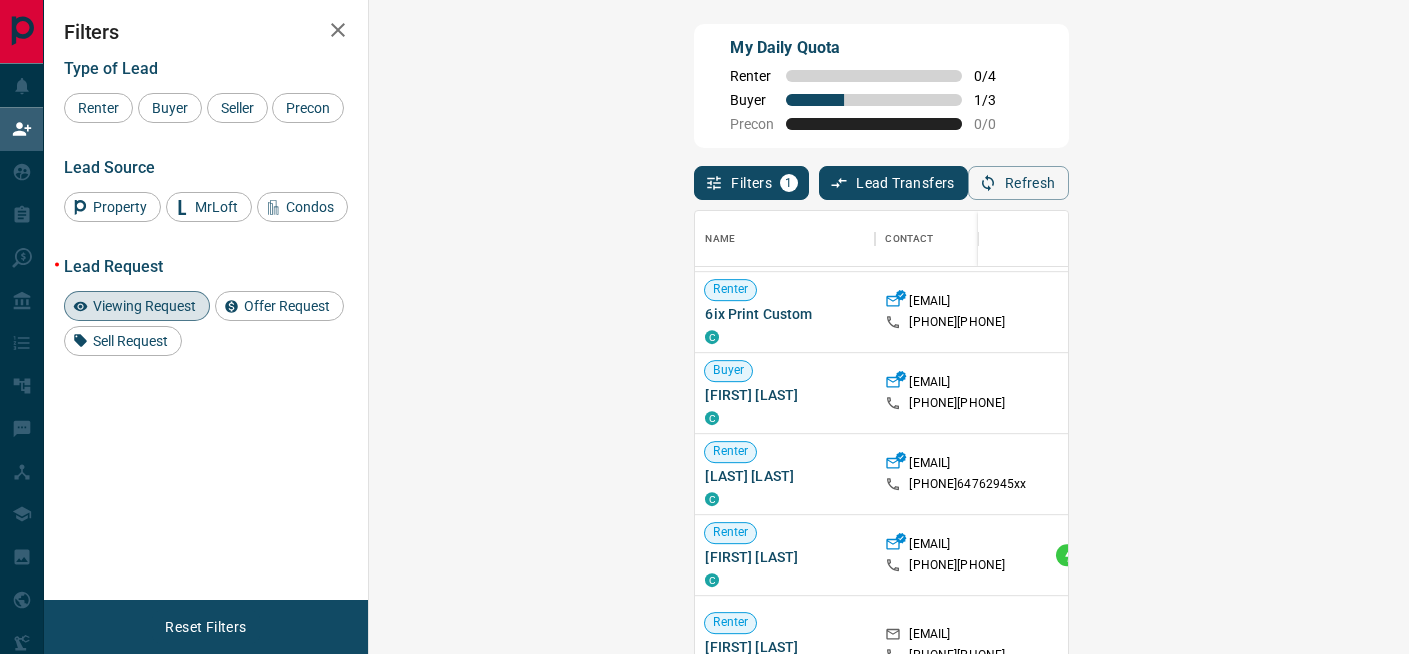 scroll, scrollTop: 1445, scrollLeft: 0, axis: vertical 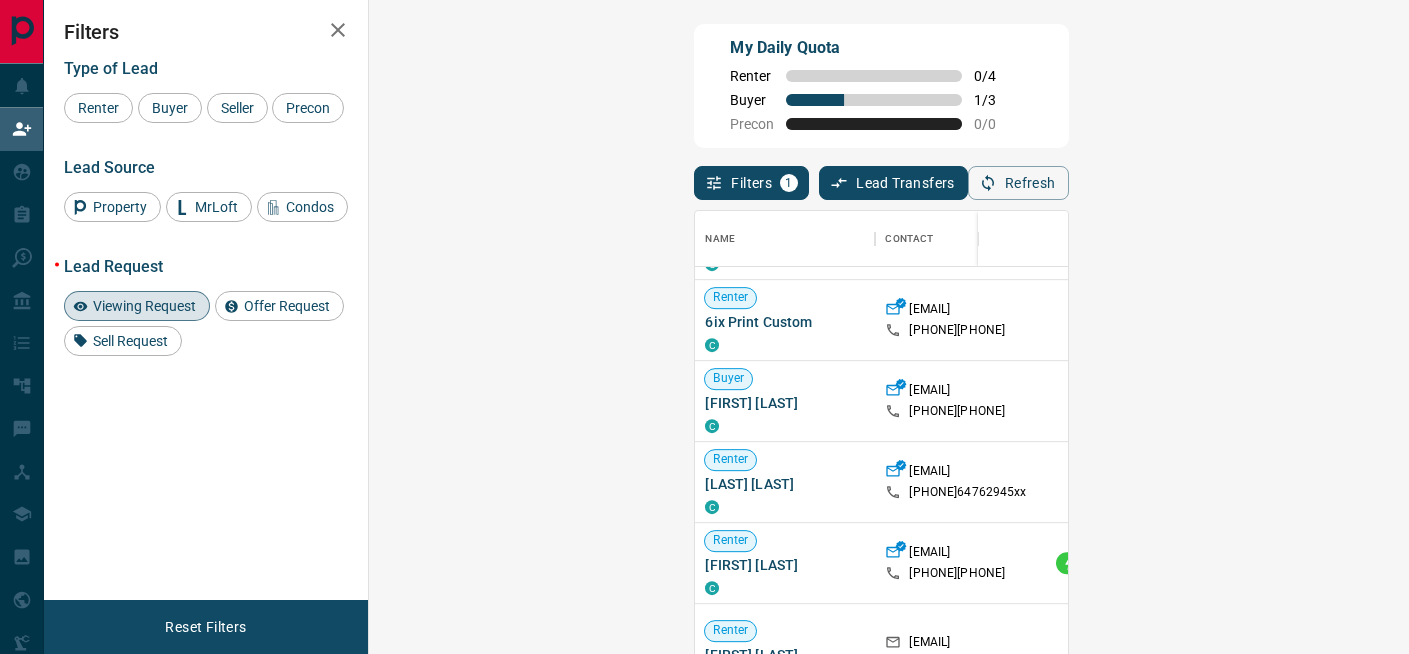 click on "Viewing Request   ( 1 )" at bounding box center [1522, 401] 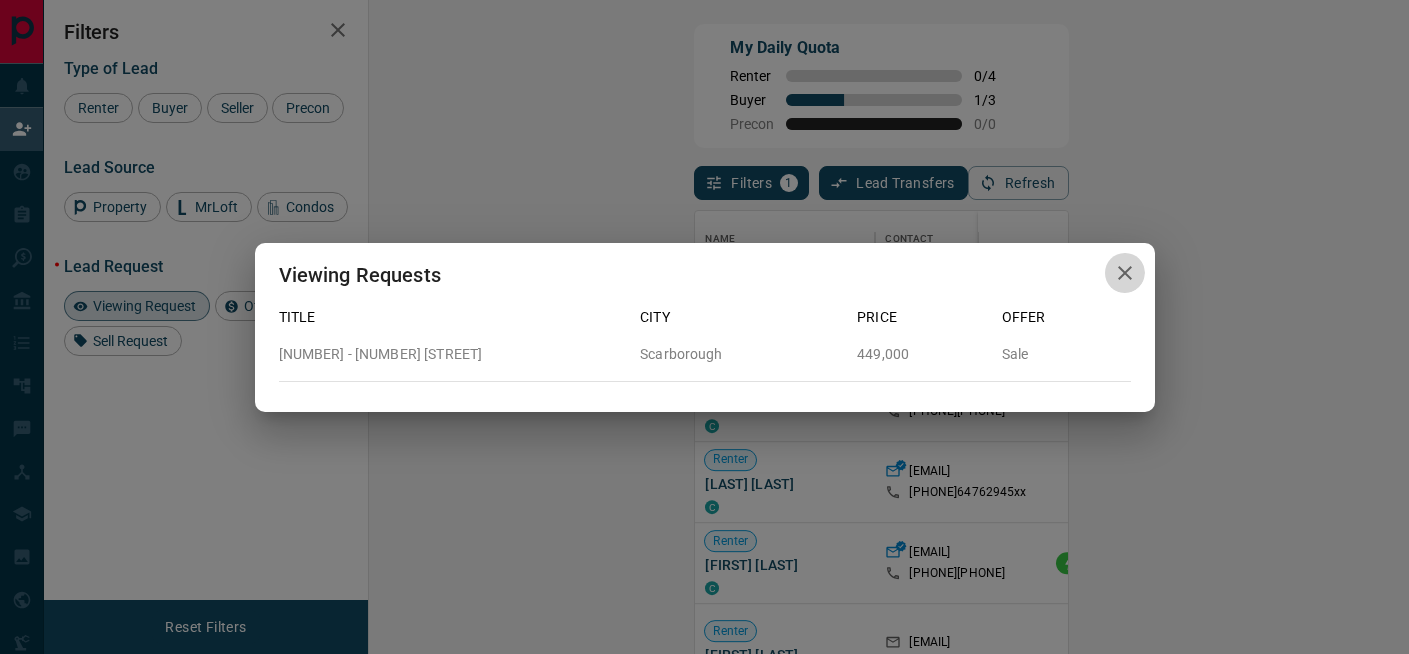 click 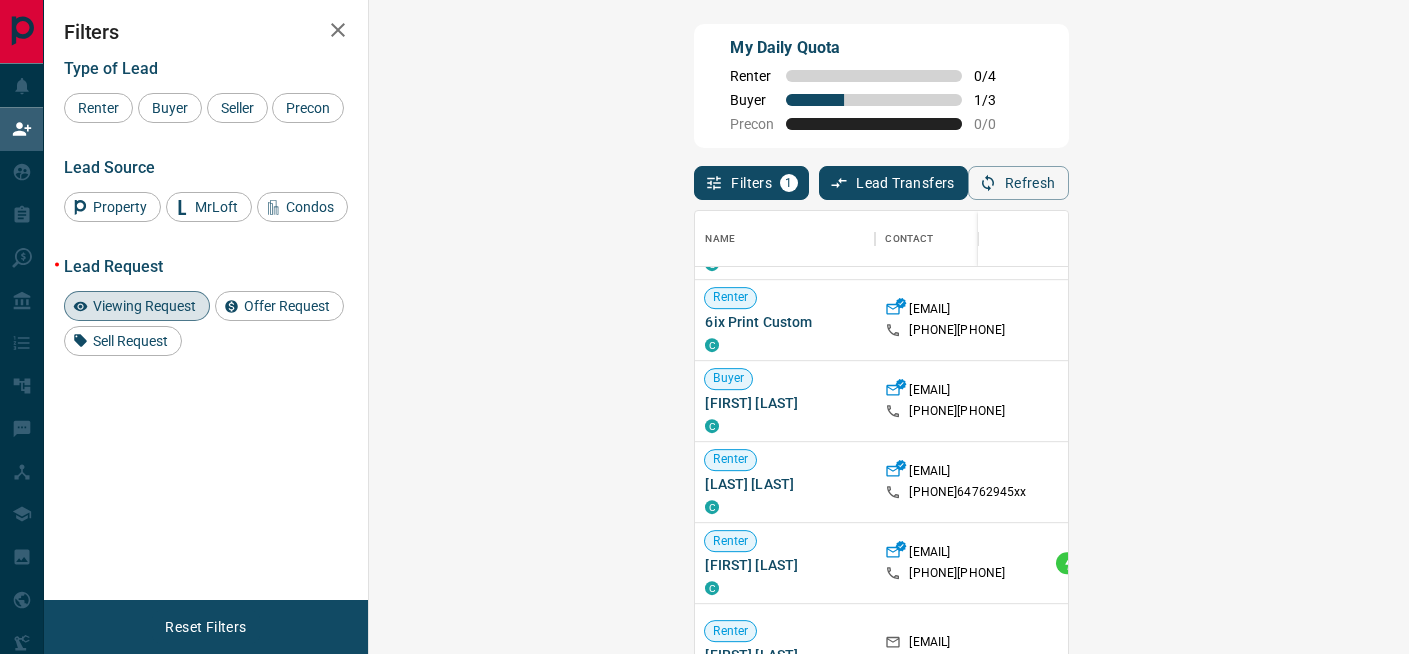 click on "Claim" at bounding box center (1647, 401) 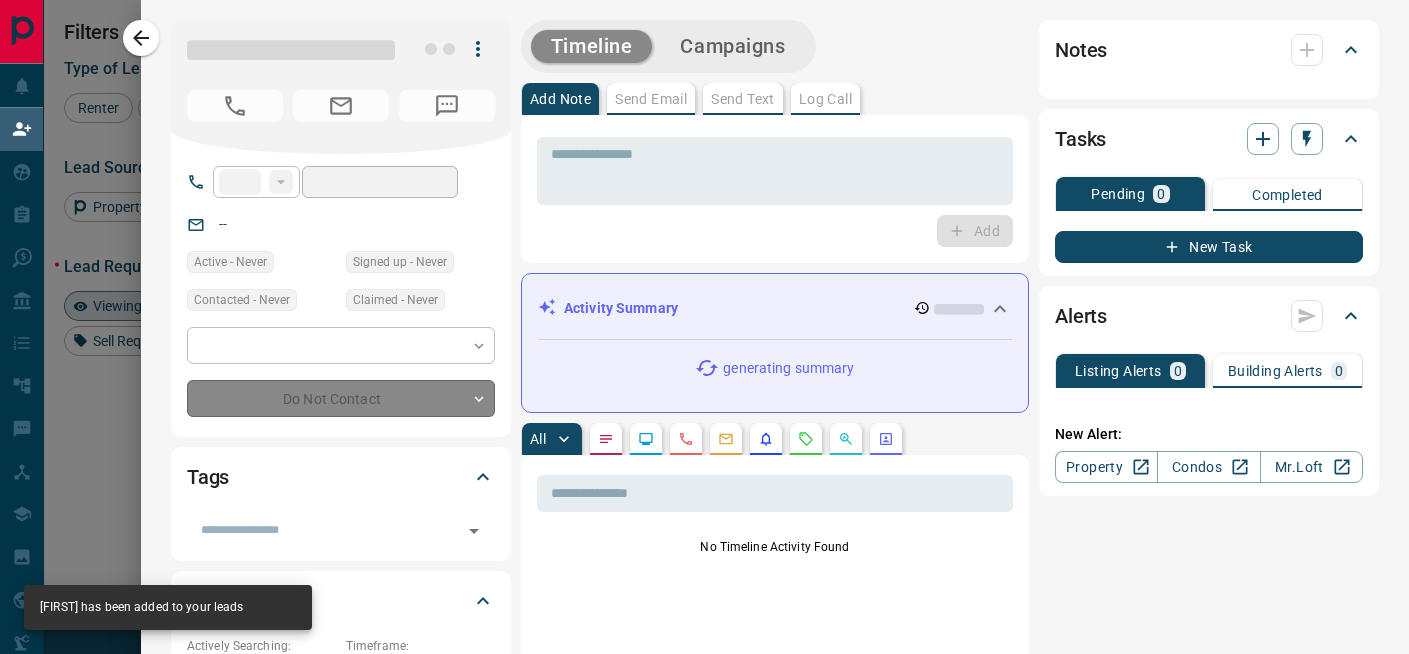 type on "**" 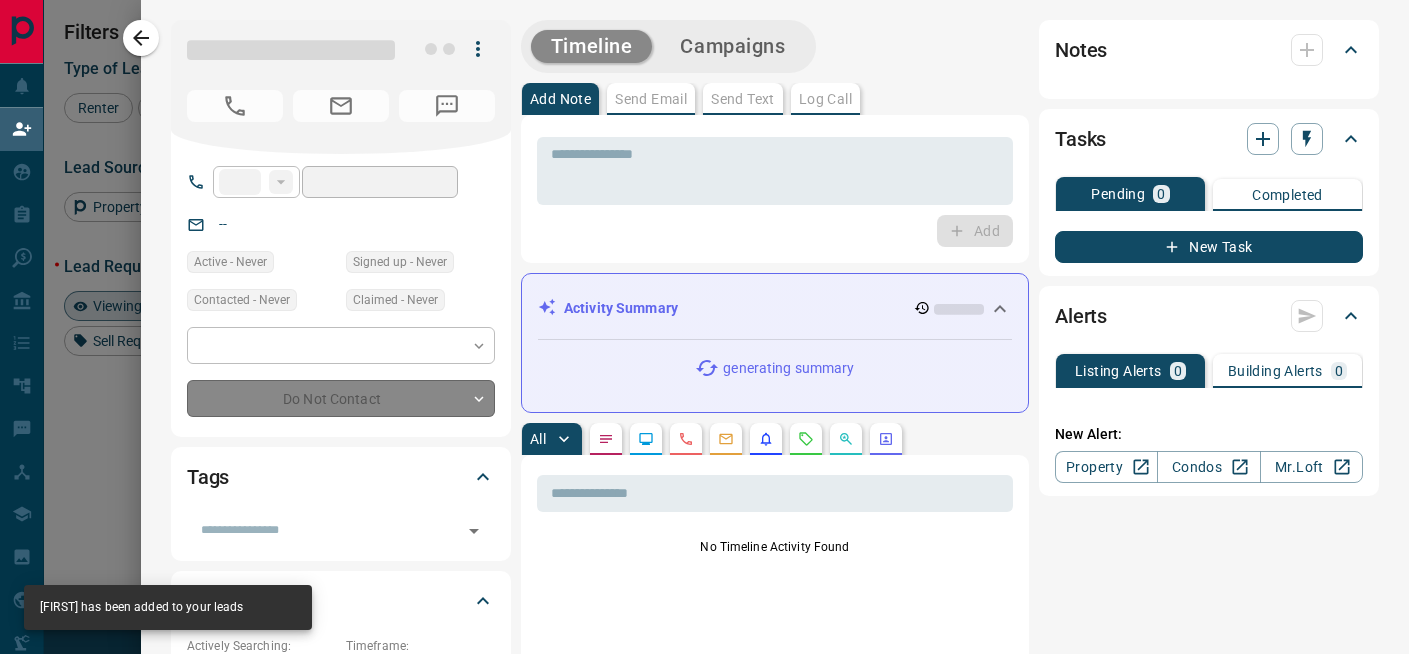 type on "**********" 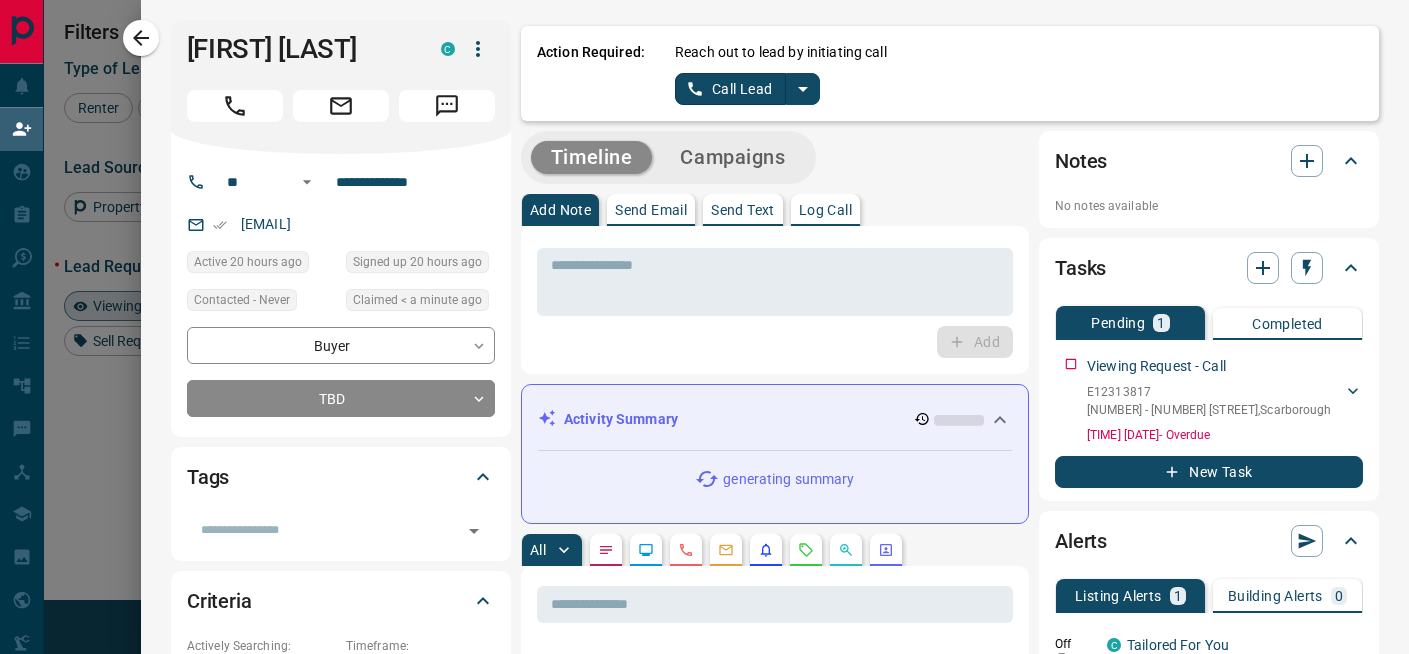 click 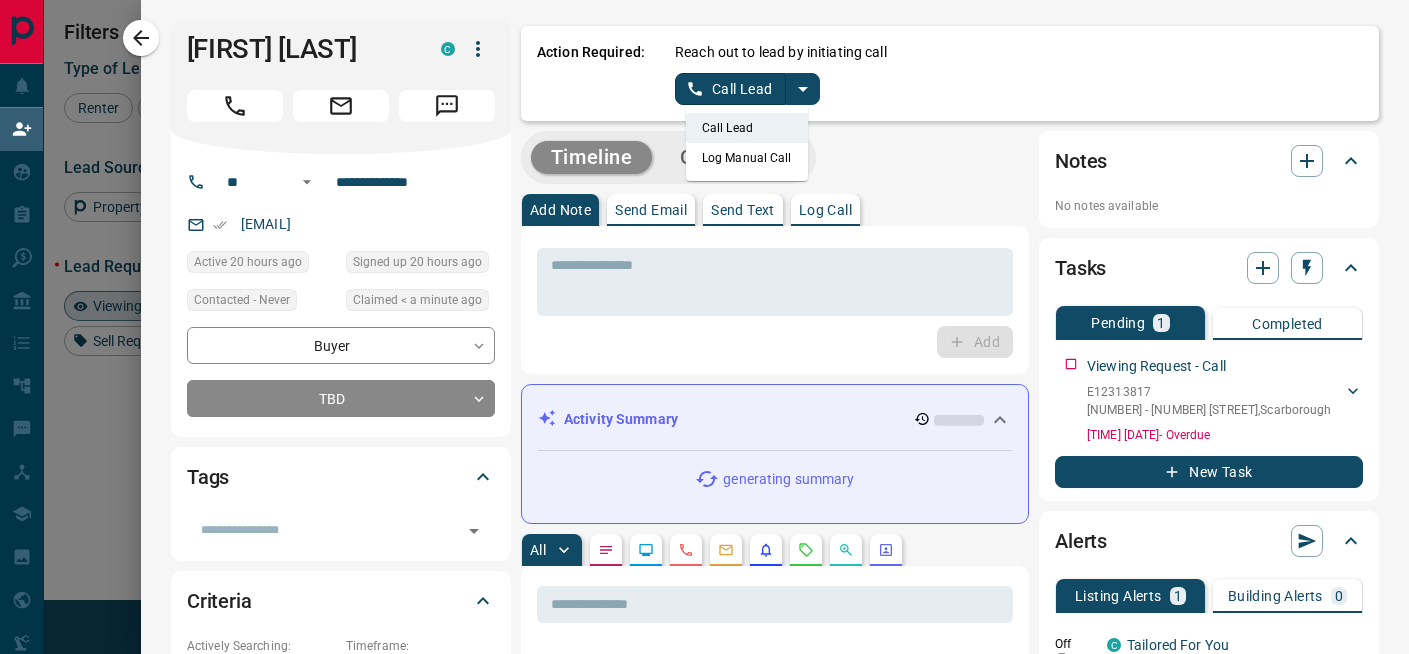 click on "Log Manual Call" at bounding box center (747, 158) 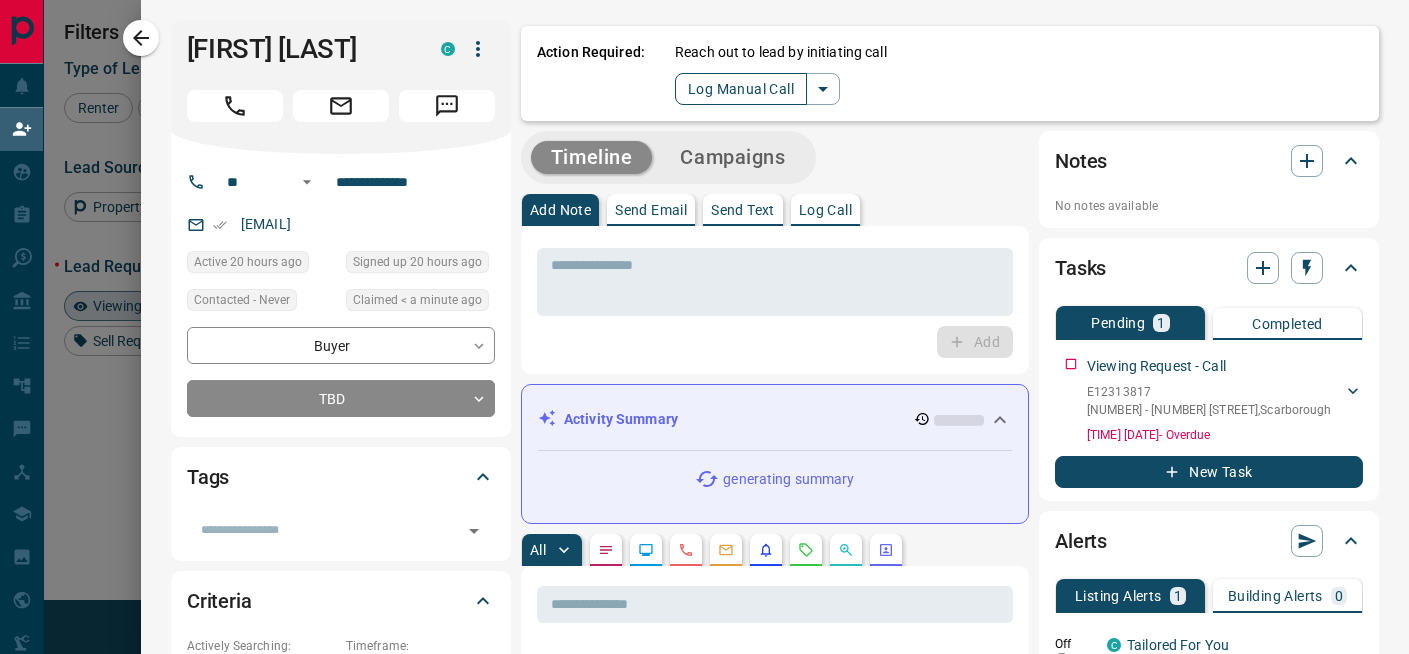 click on "Log Manual Call" at bounding box center (741, 89) 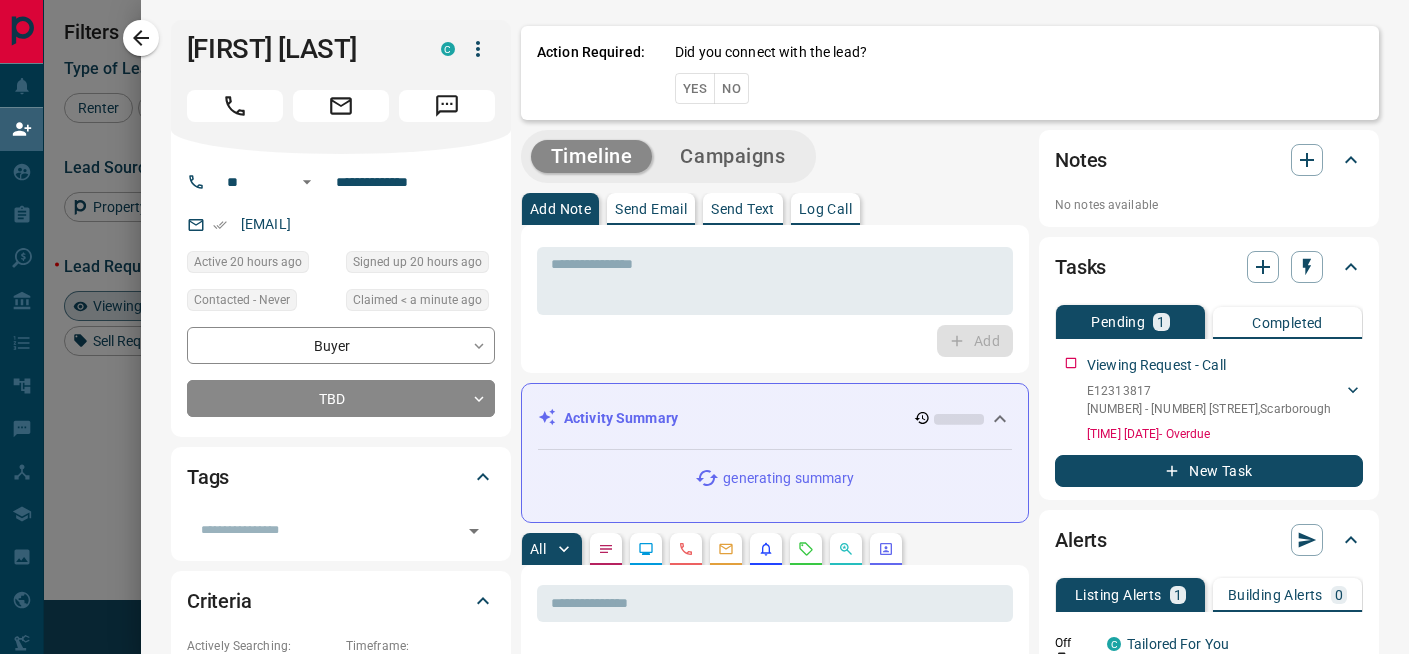 click on "No" at bounding box center [731, 88] 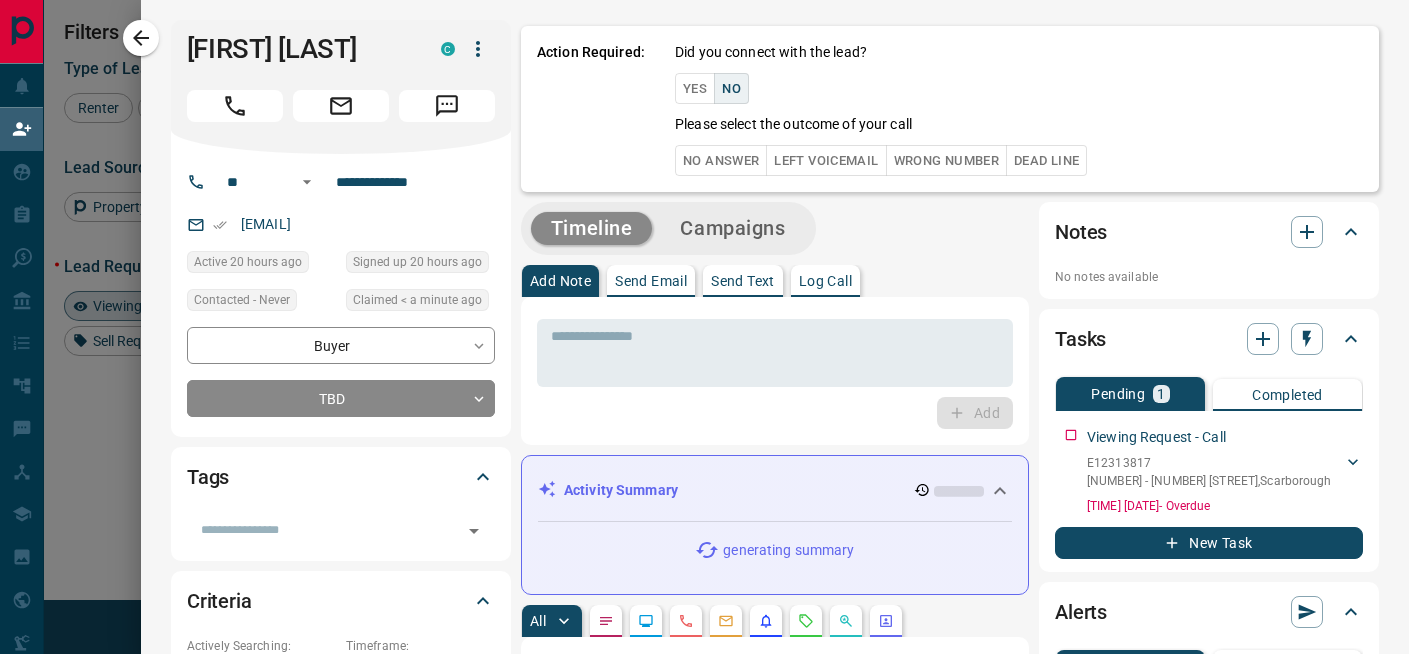 click on "No Answer" at bounding box center (721, 160) 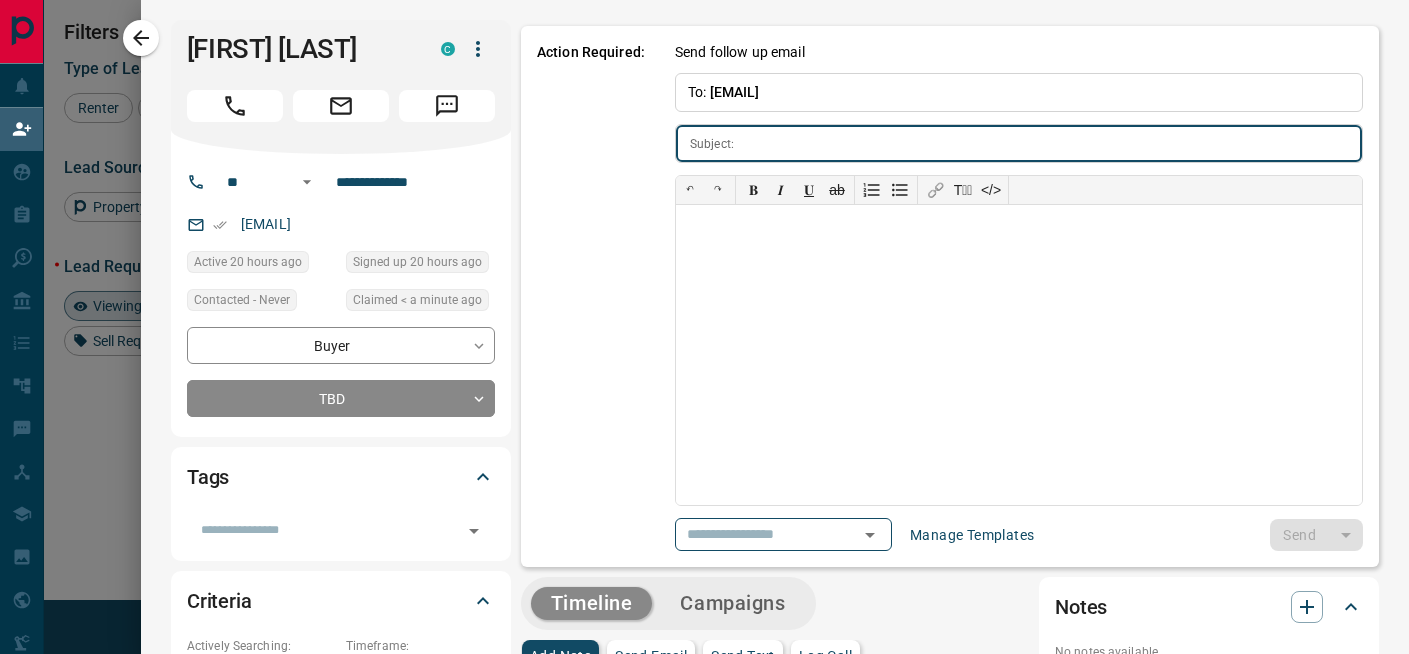 type on "**********" 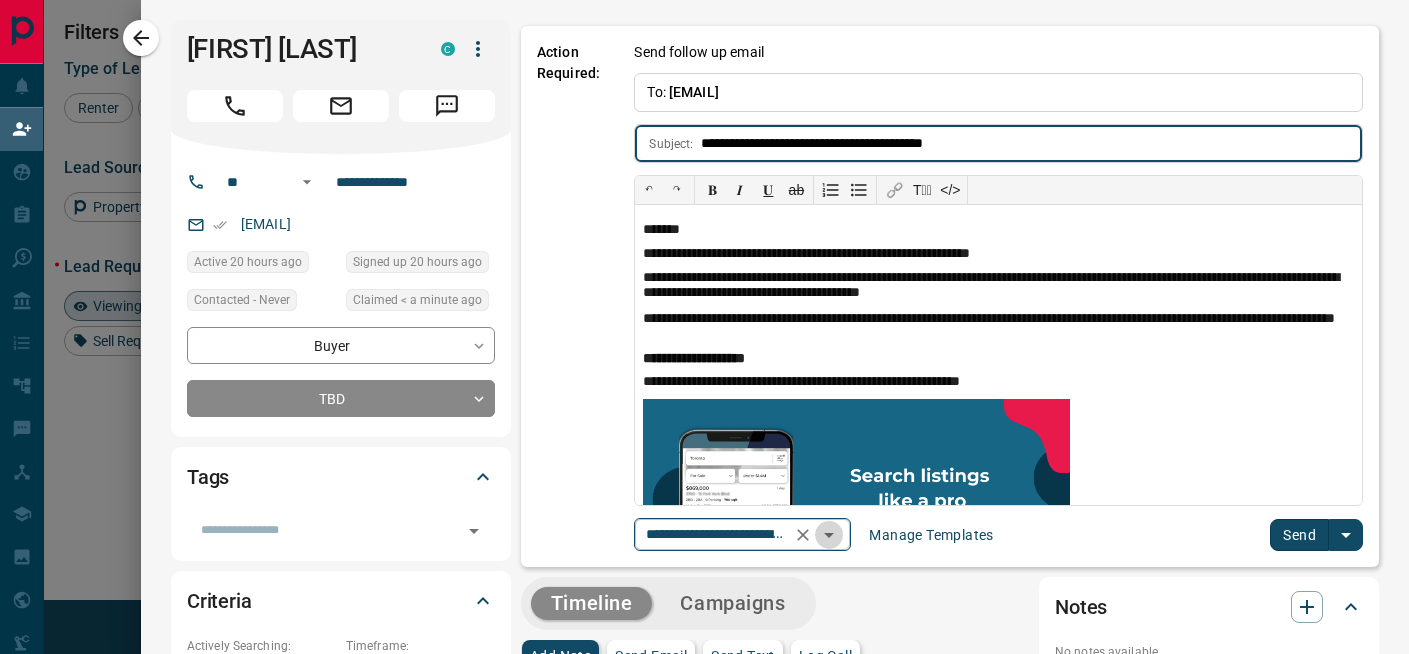 click 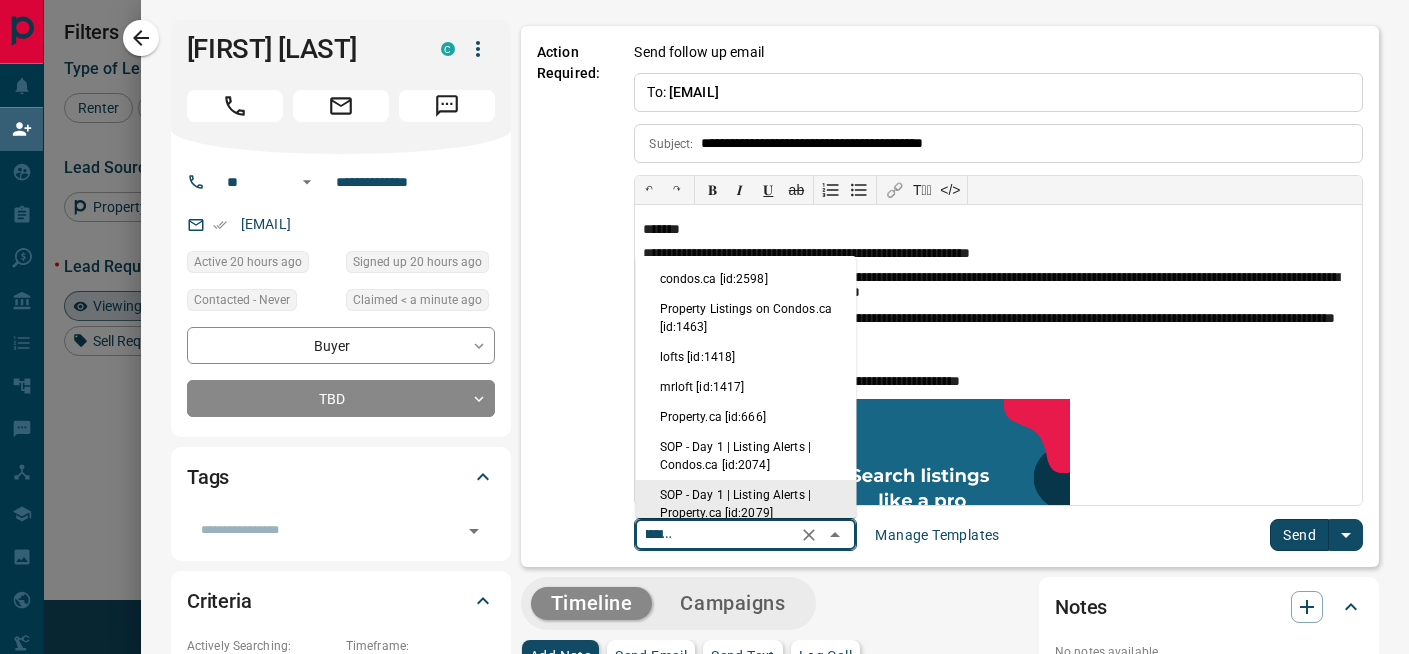 scroll, scrollTop: 10, scrollLeft: 0, axis: vertical 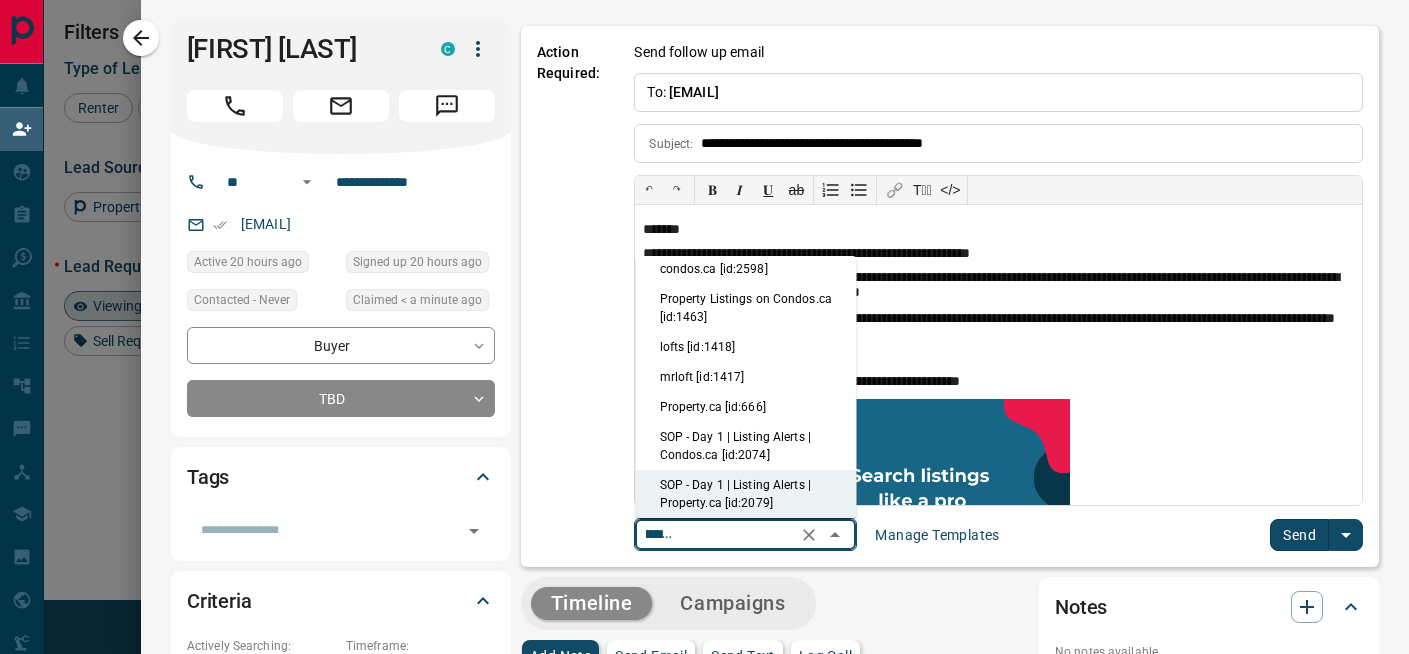 click on "condos.ca [id:2598]" at bounding box center [746, 269] 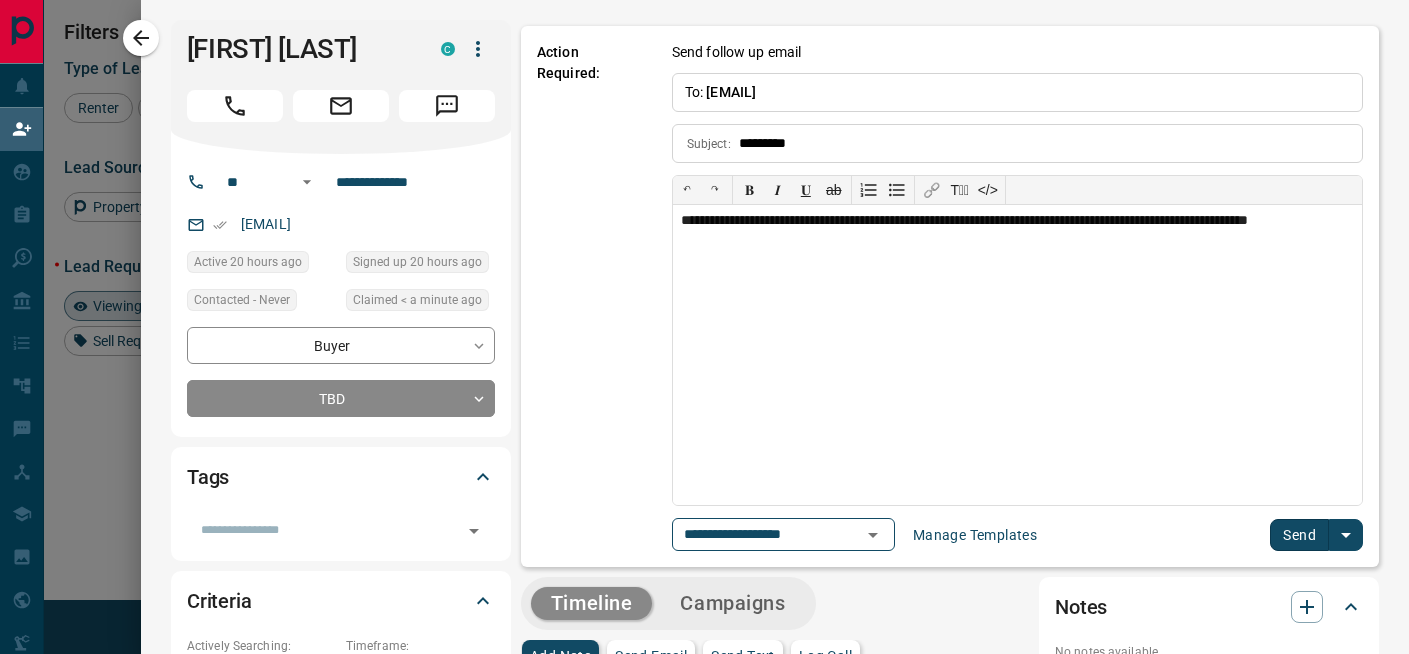scroll, scrollTop: 0, scrollLeft: 0, axis: both 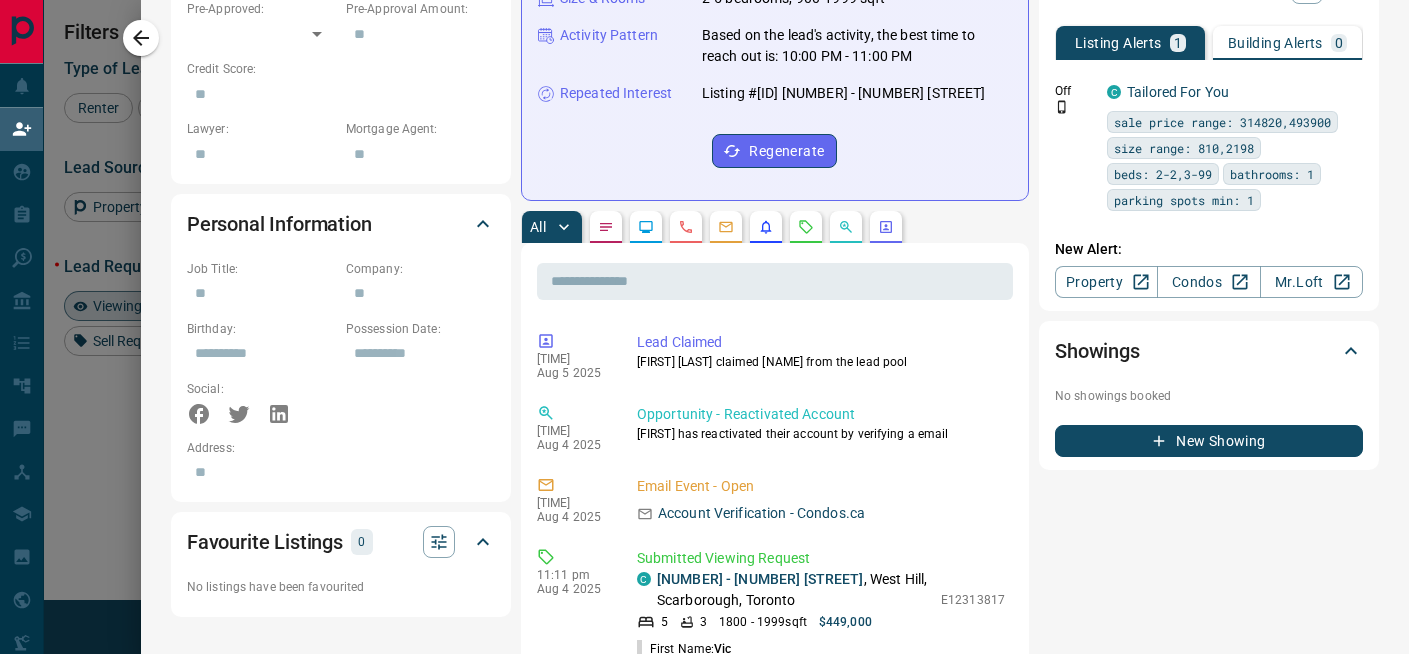 click 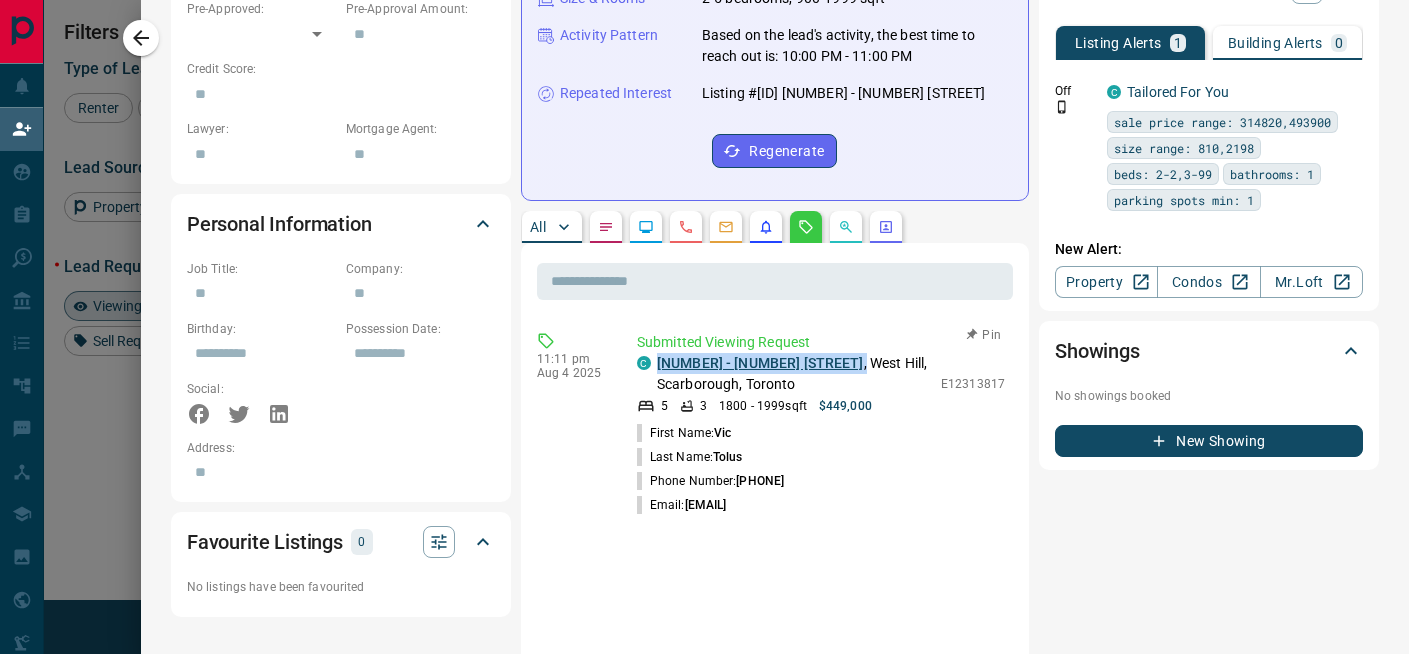 drag, startPoint x: 859, startPoint y: 388, endPoint x: 656, endPoint y: 384, distance: 203.0394 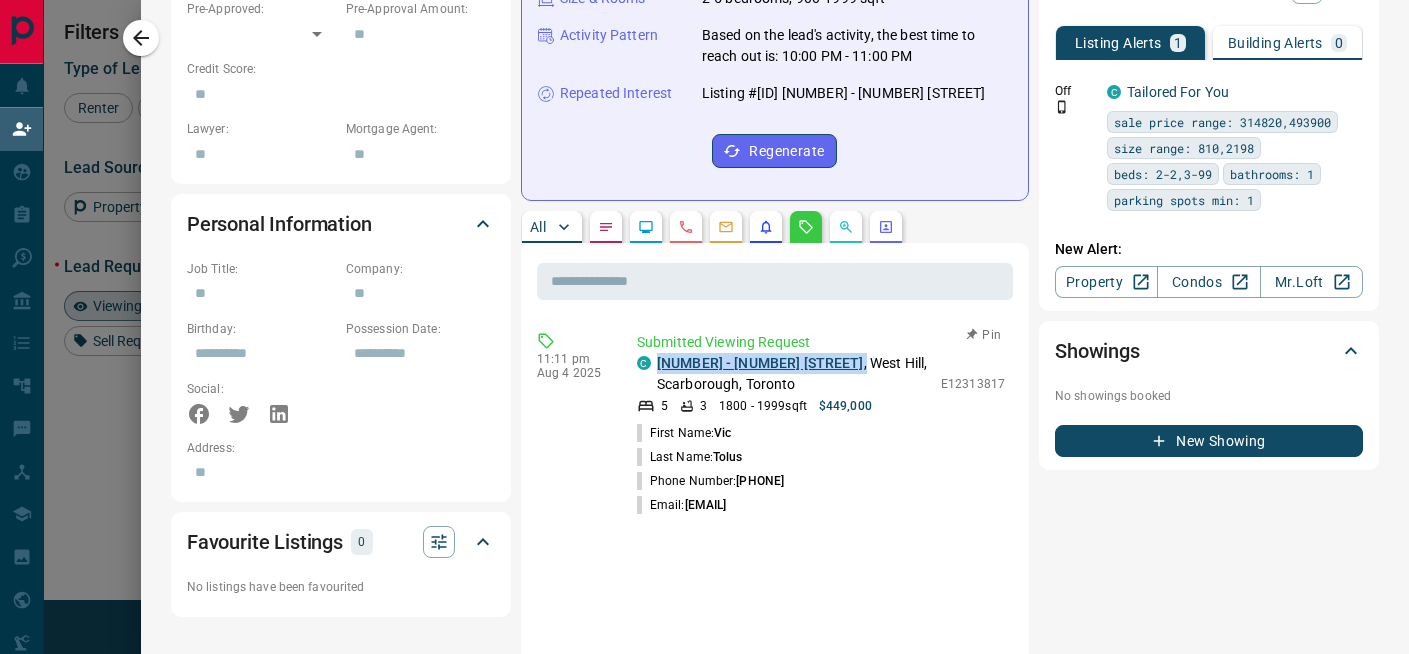 click on "[NUMBER] - [NUMBER] [STREET] , [CITY], [CITY], [CITY]" at bounding box center (794, 374) 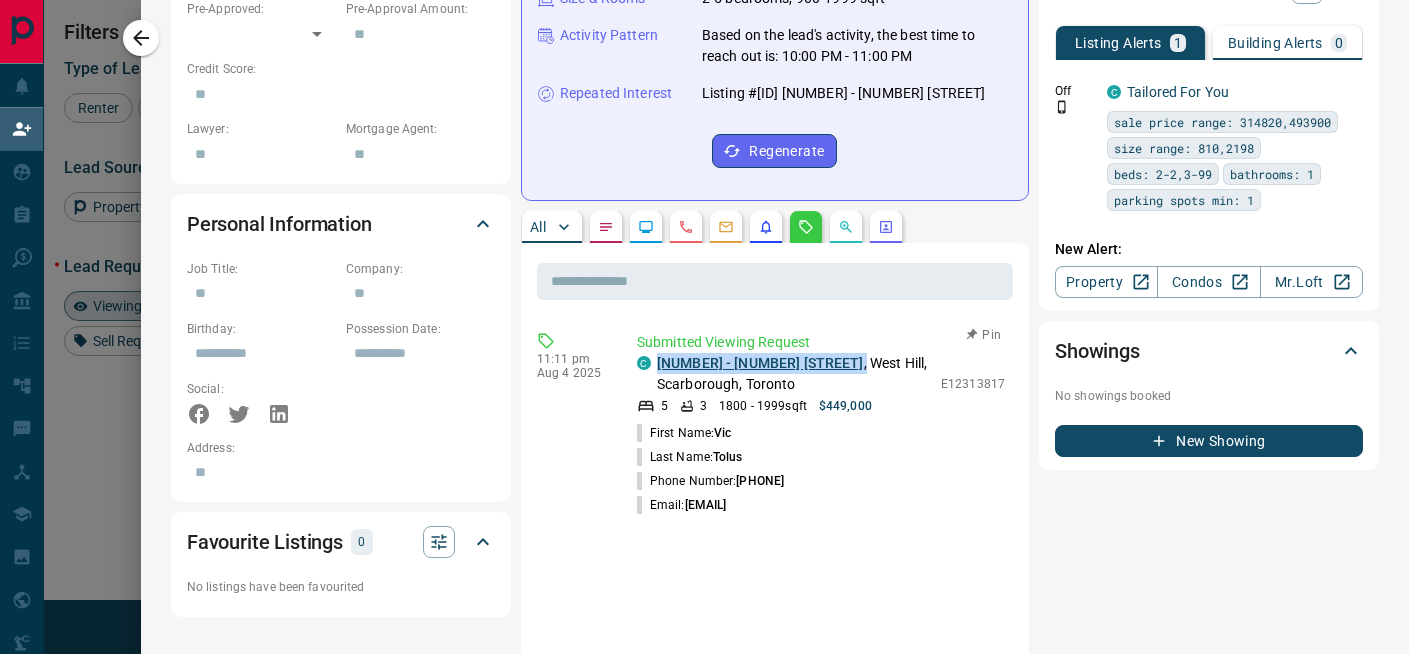 copy on "[NUMBER] - [NUMBER] [STREET] ," 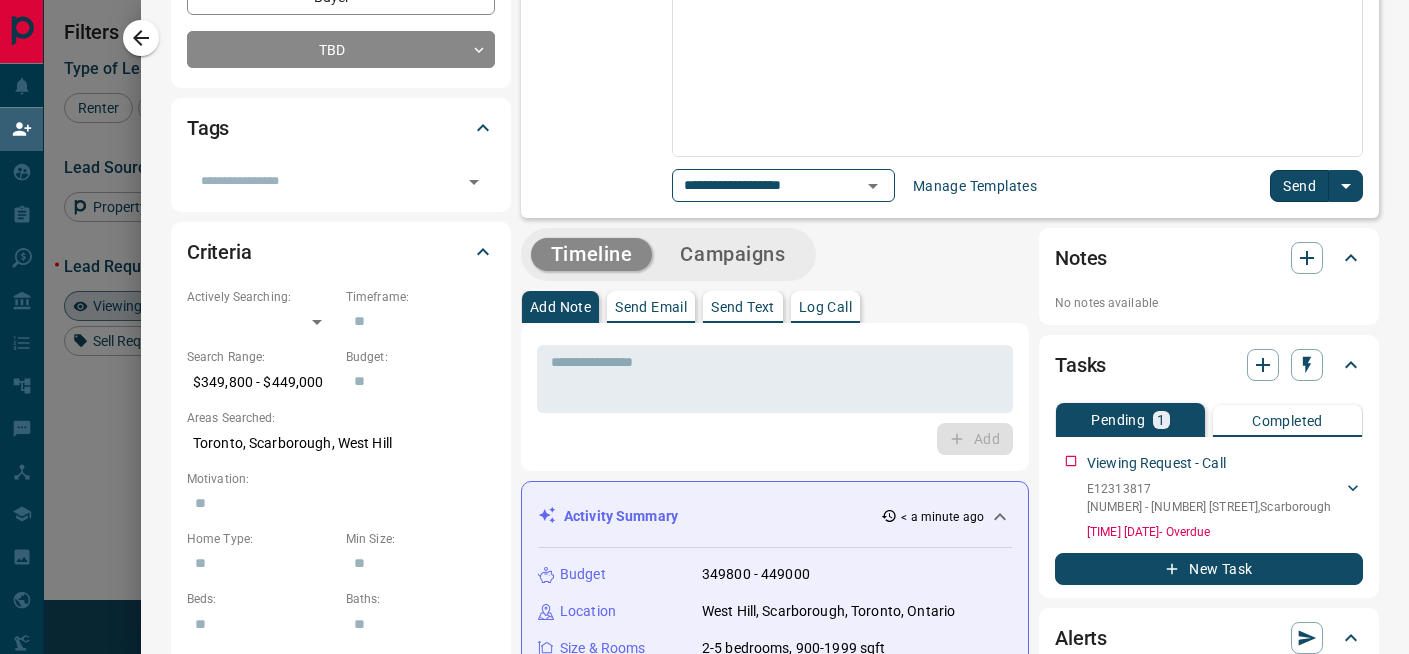 scroll, scrollTop: 0, scrollLeft: 0, axis: both 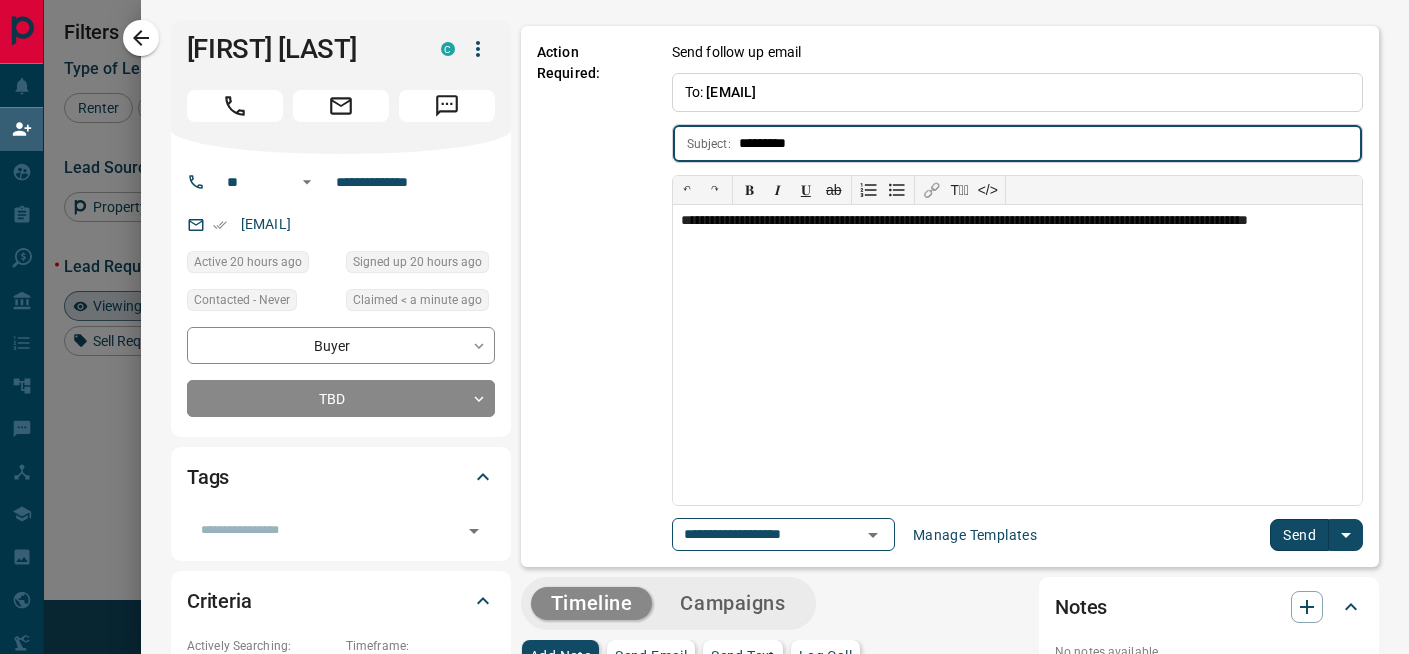 drag, startPoint x: 847, startPoint y: 143, endPoint x: 702, endPoint y: 140, distance: 145.03104 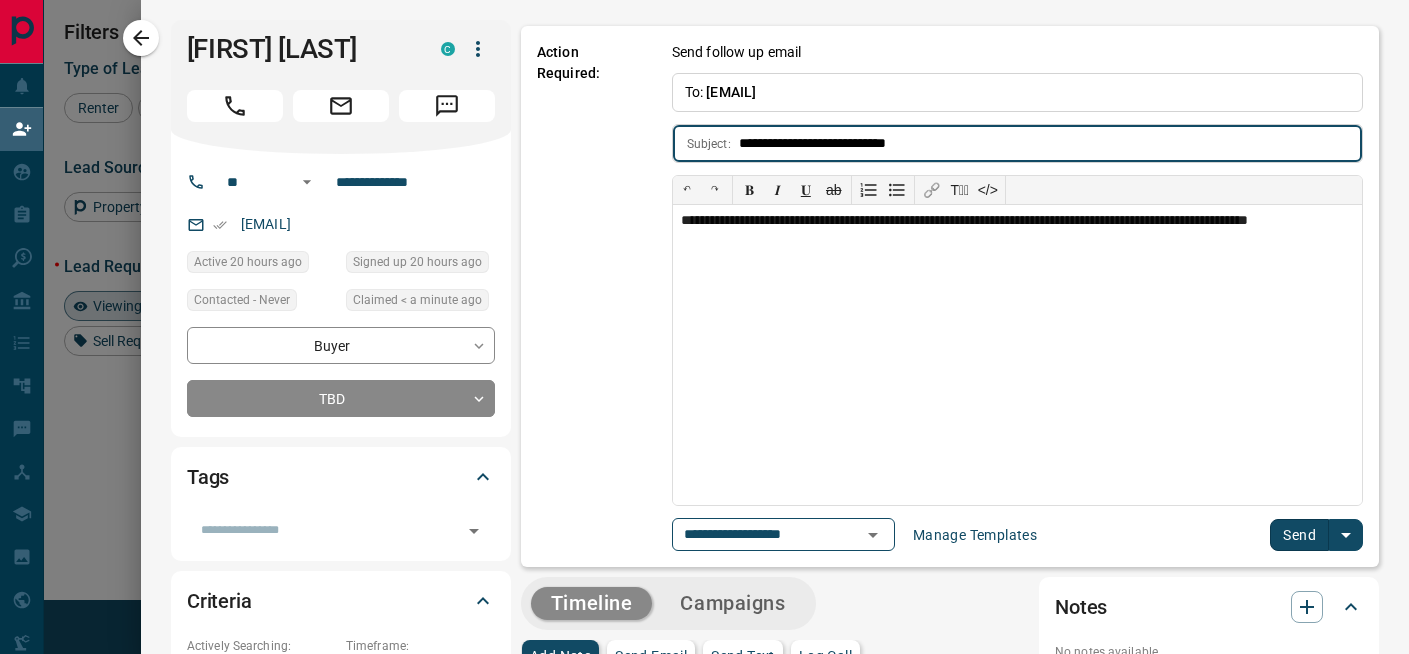 type on "**********" 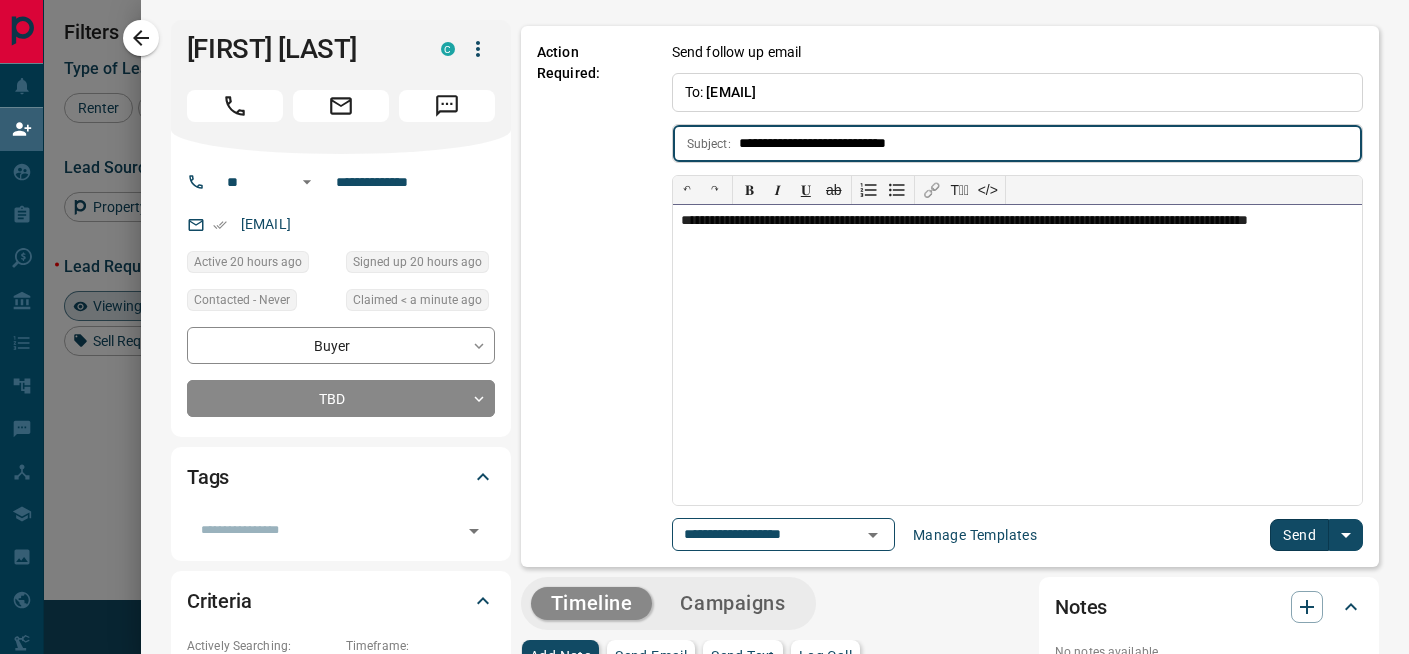 click on "**********" at bounding box center (1017, 355) 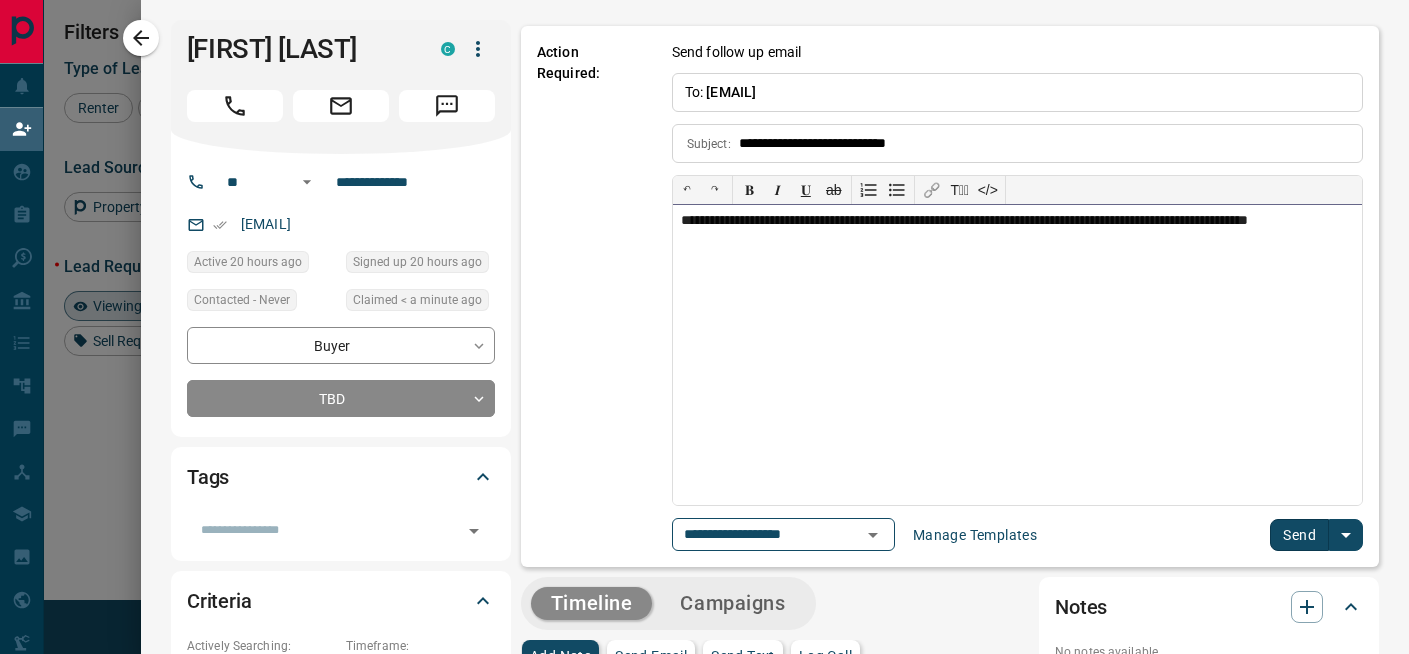 type 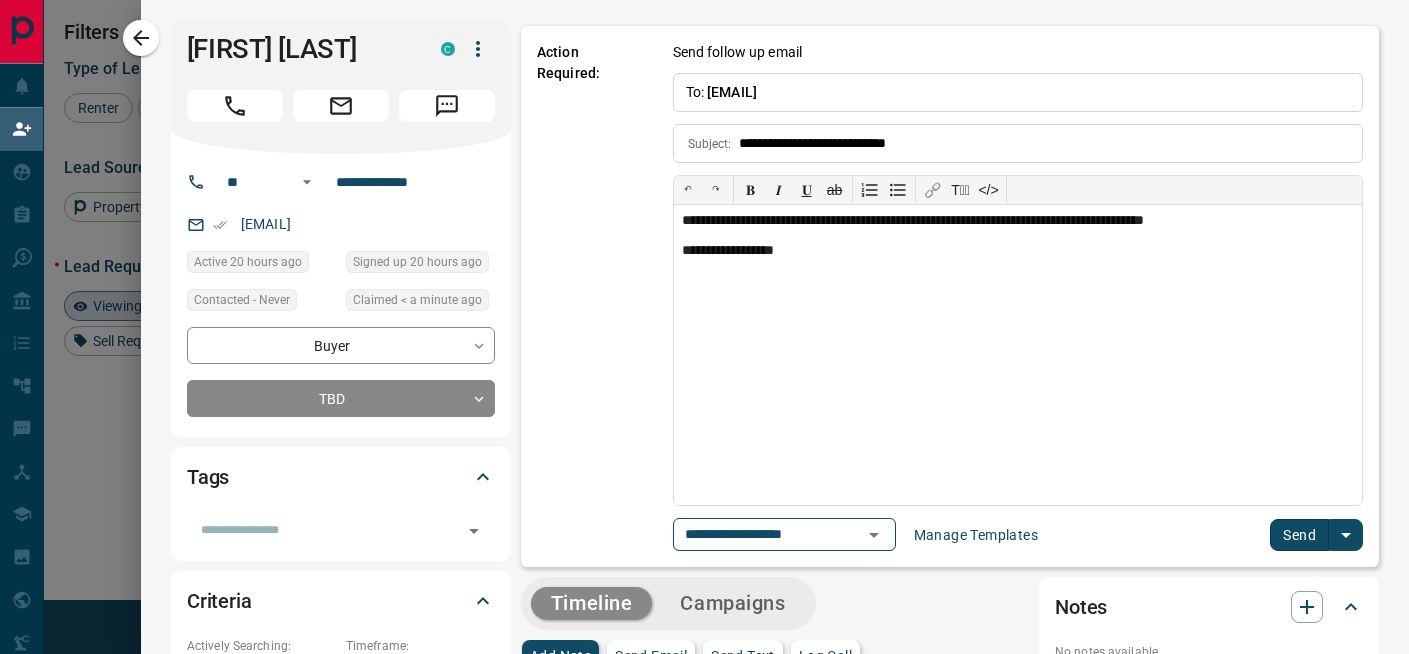 click on "Send" at bounding box center [1299, 535] 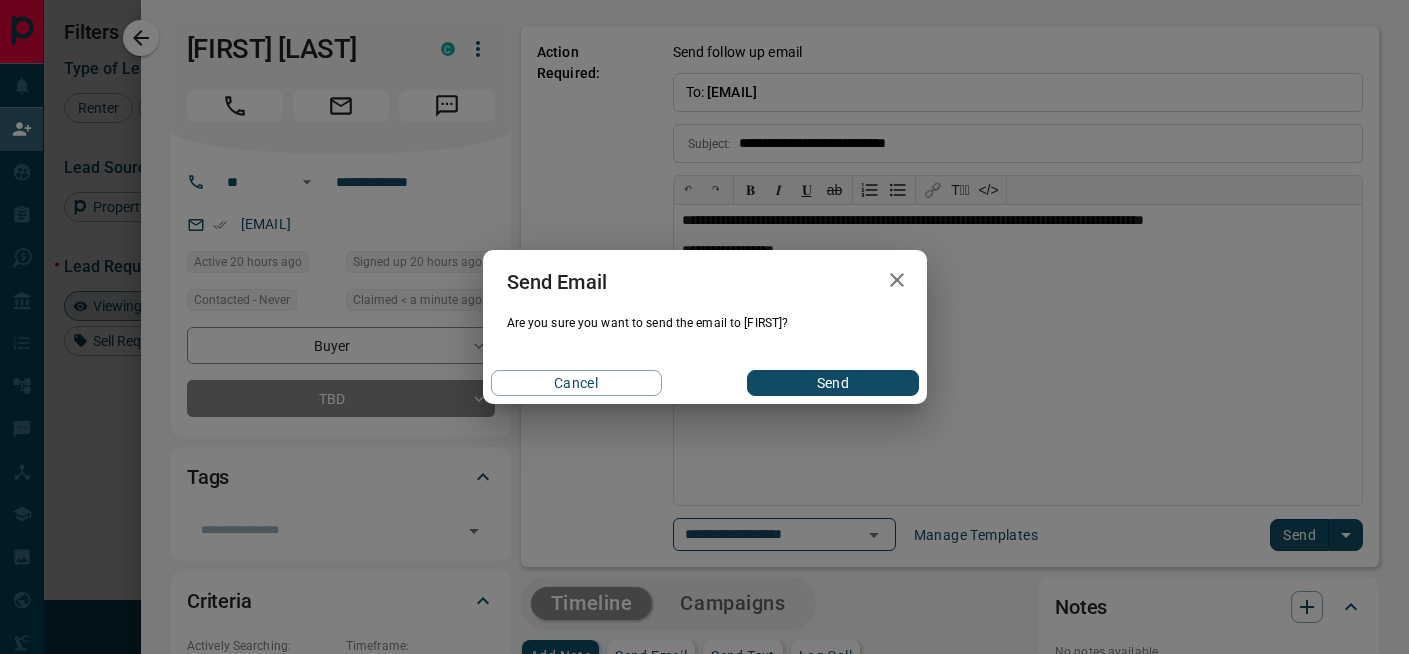 click on "Send" at bounding box center (832, 383) 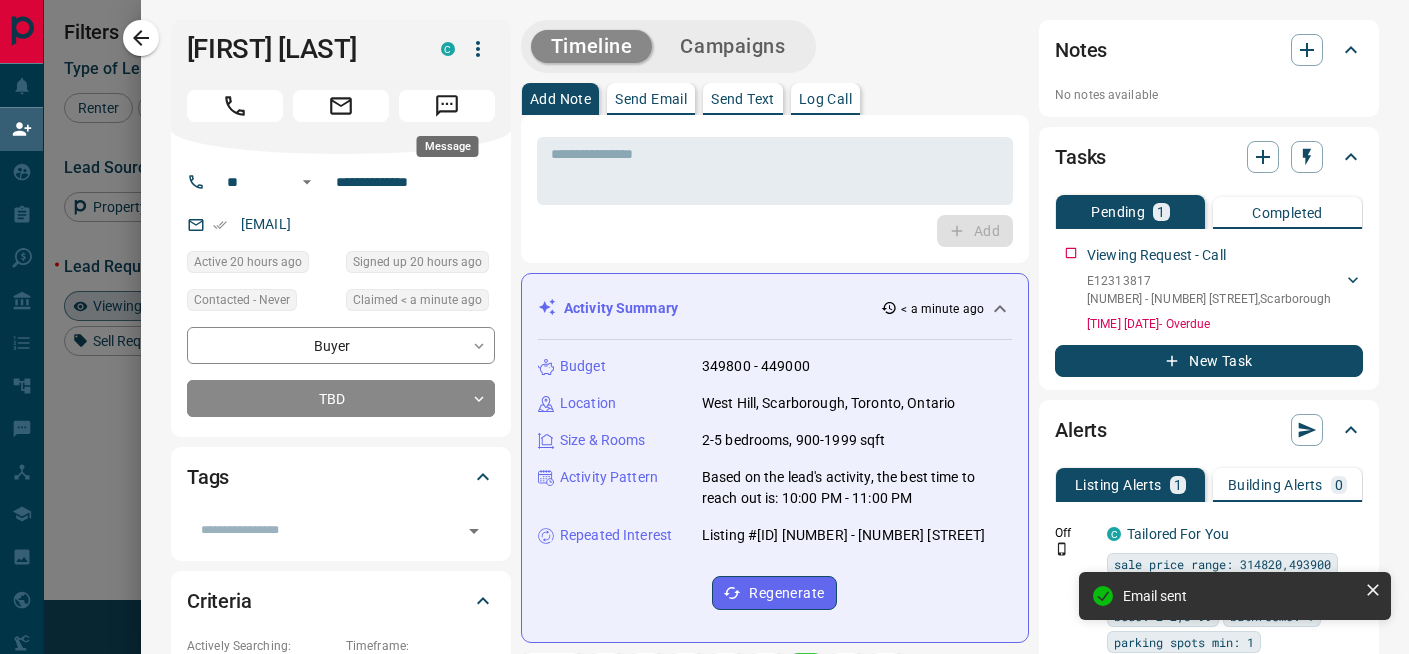 click 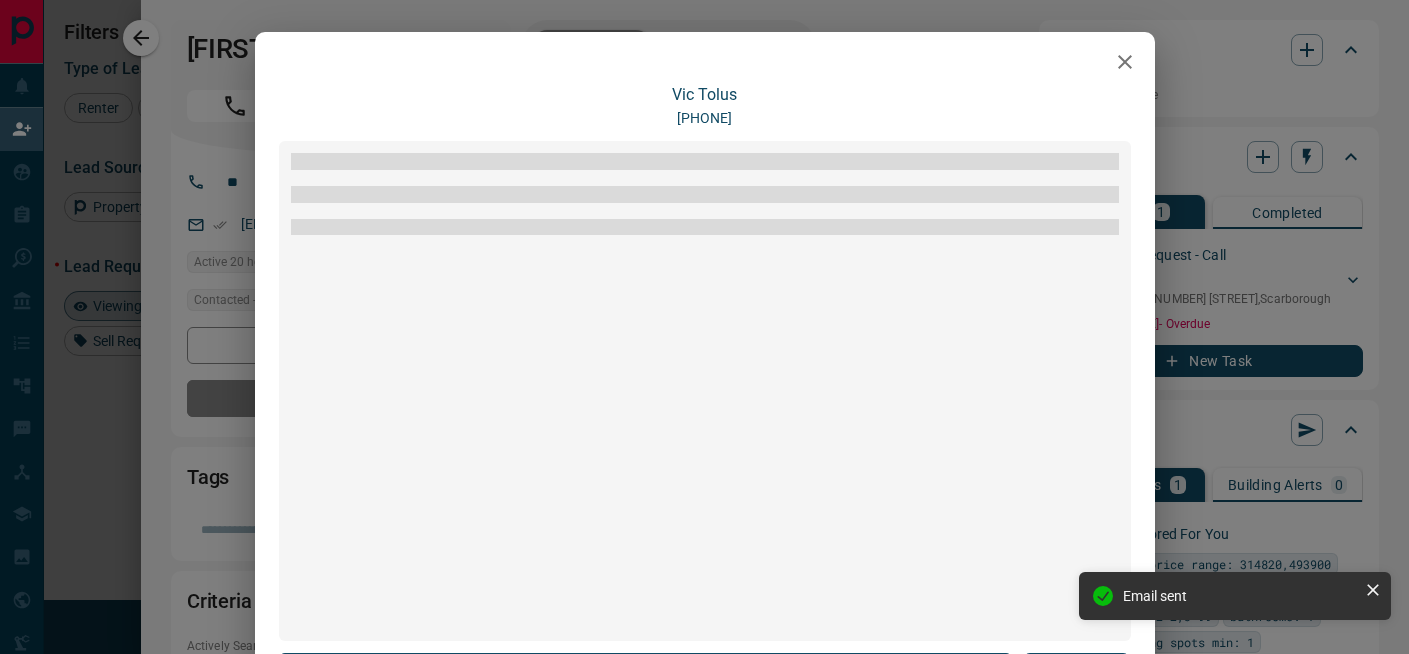 scroll, scrollTop: 240, scrollLeft: 0, axis: vertical 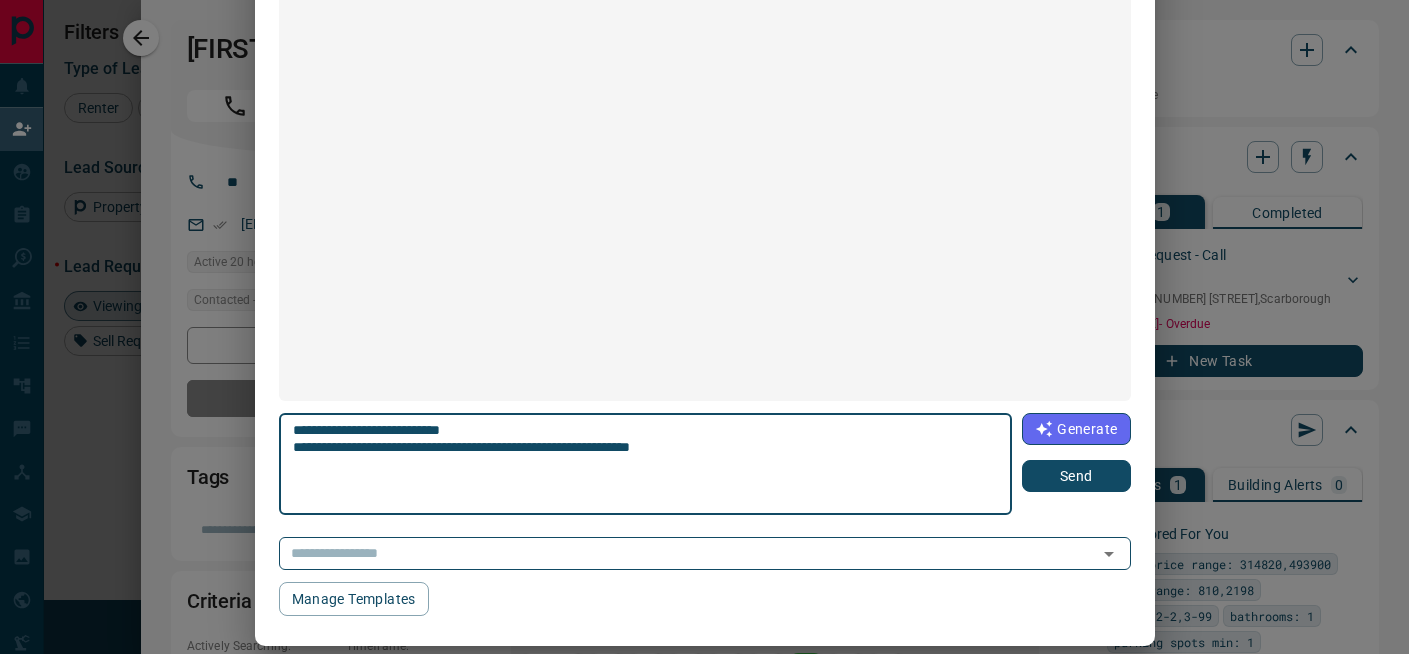 type on "**********" 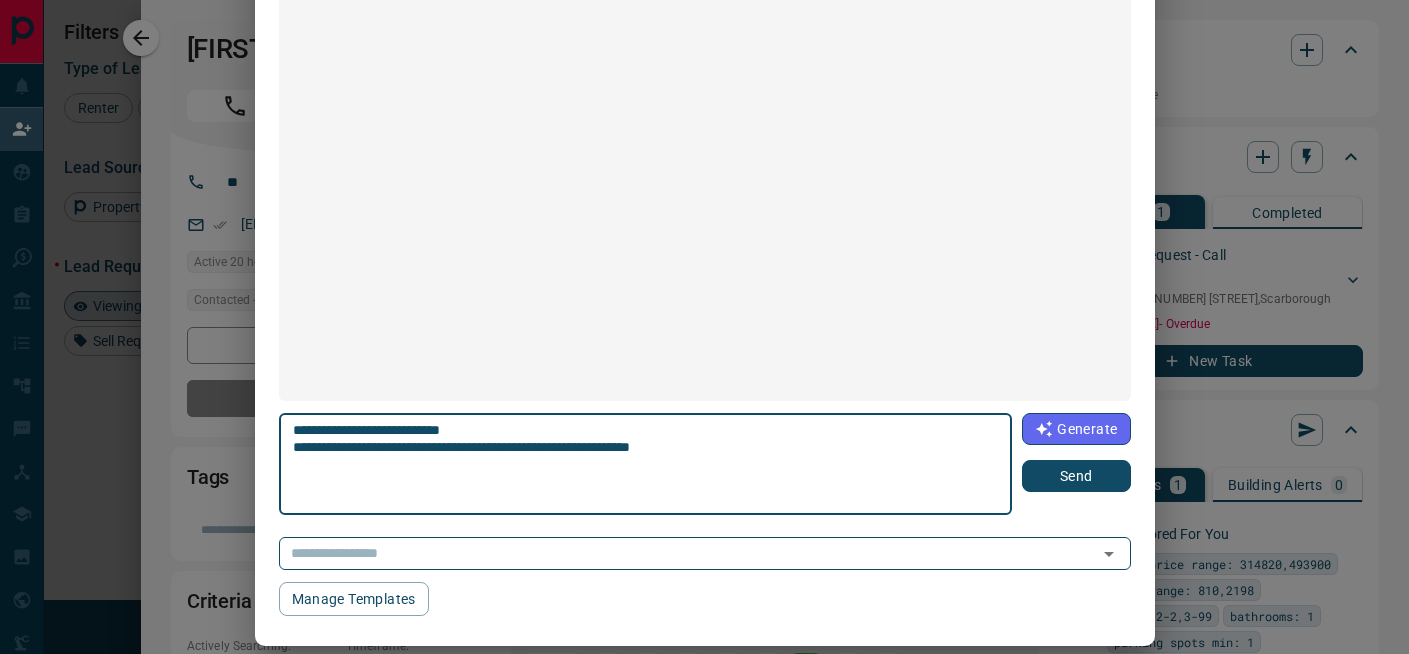 click on "Send" at bounding box center (1076, 476) 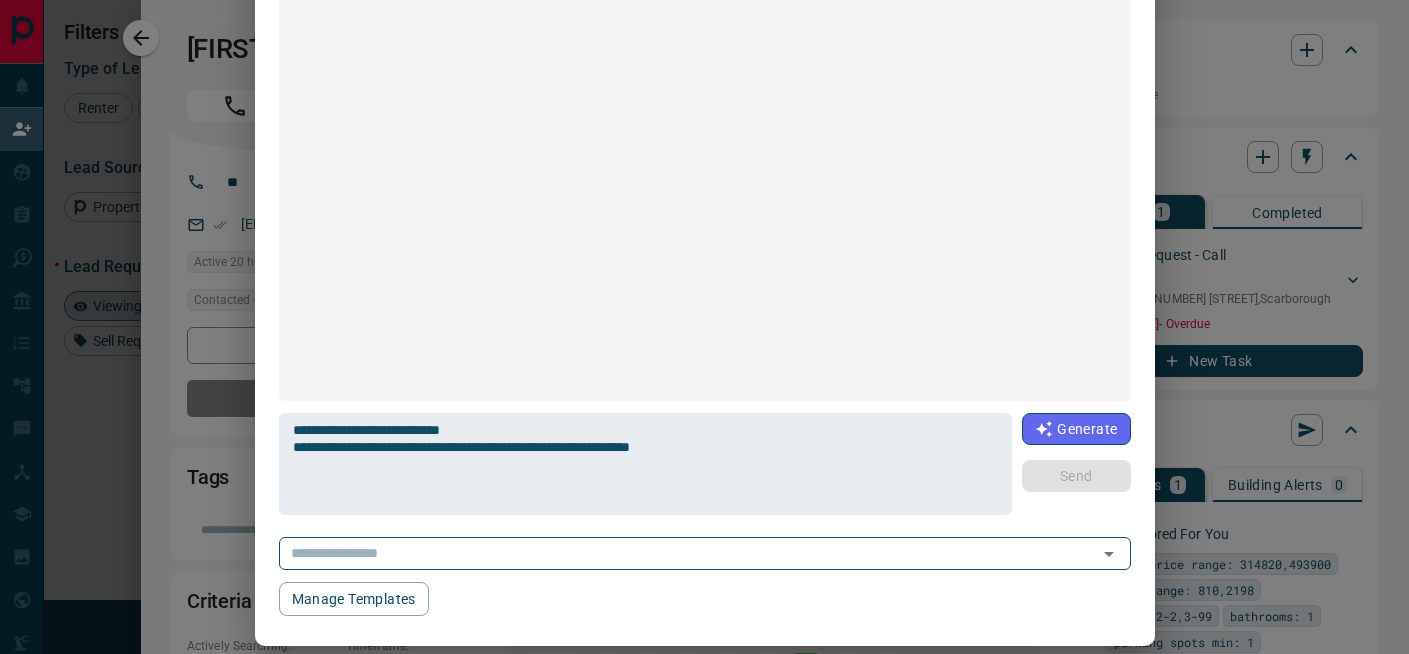 type 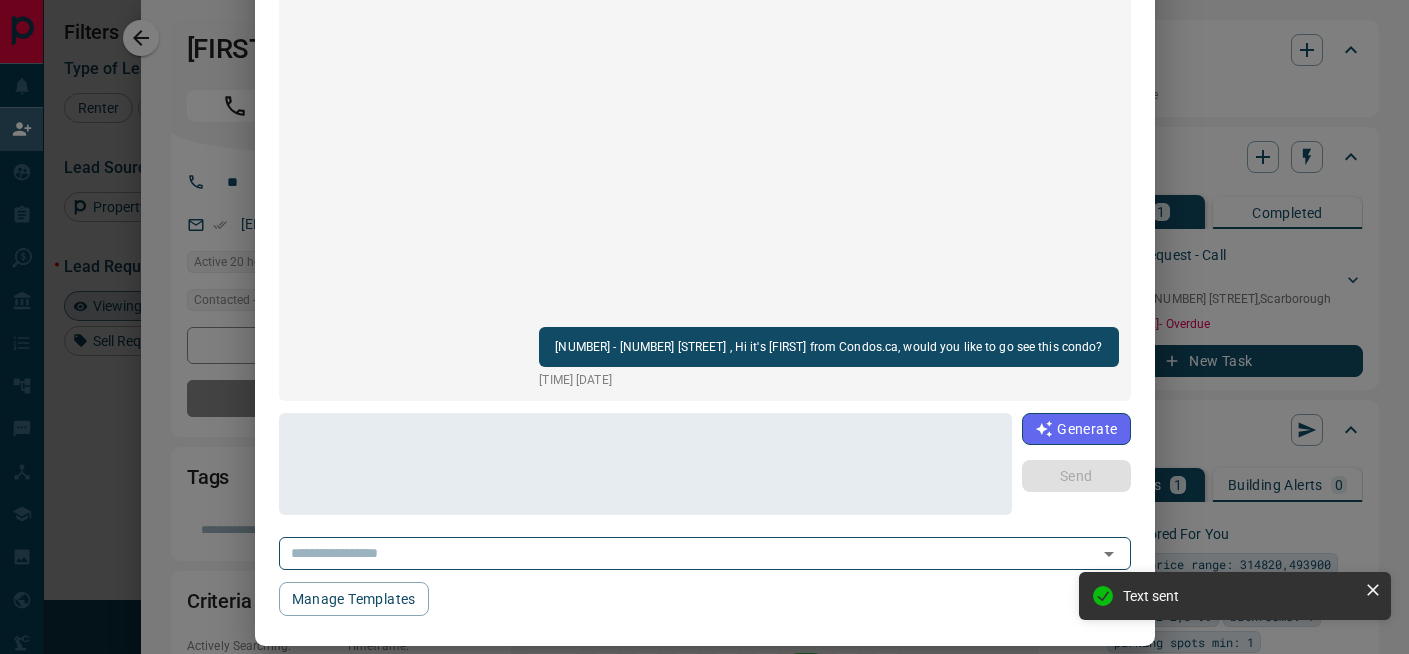 click on "[FIRST]   [LAST] [PHONE] [NUMBER] - [NUMBER] Lawrence Avenue E,
Hi it's Cliff from Condos.ca,  would you like to go see this condo? 7:22 pm Aug 5 2025 * ​ Generate Send ​ Manage Templates" at bounding box center (704, 327) 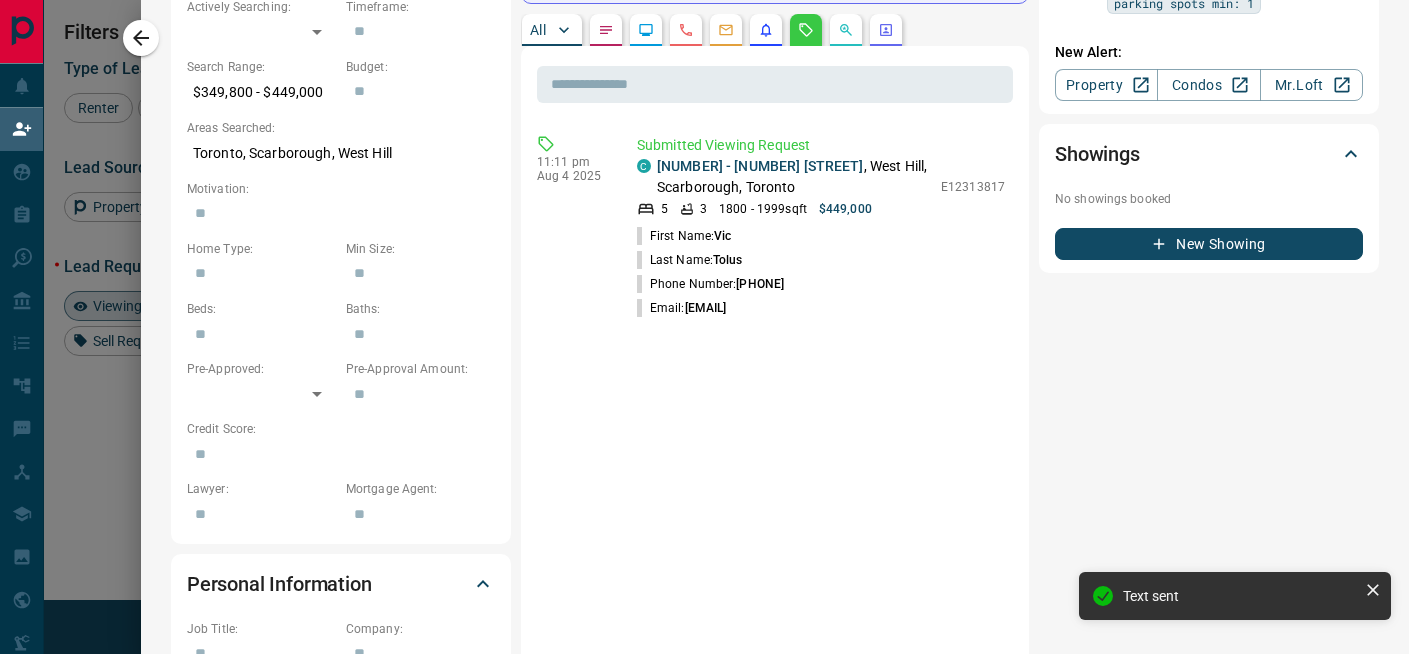scroll, scrollTop: 604, scrollLeft: 0, axis: vertical 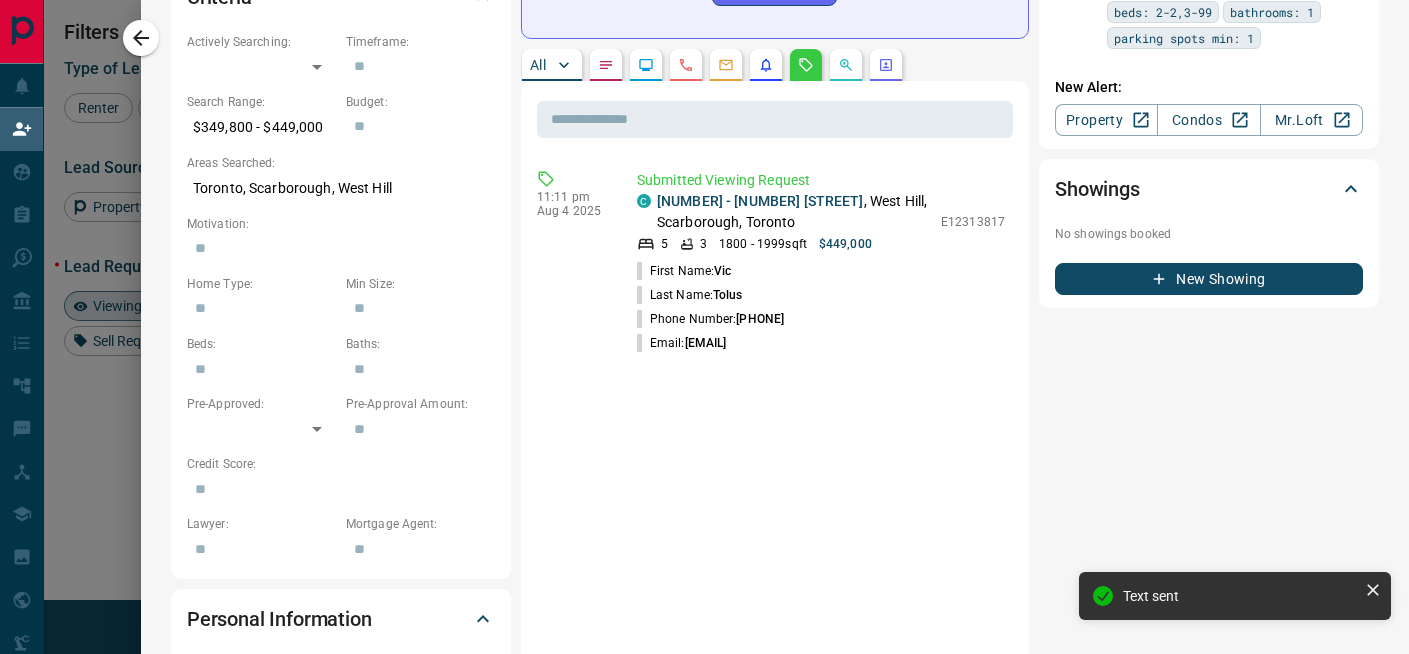 click on "All" at bounding box center [538, 65] 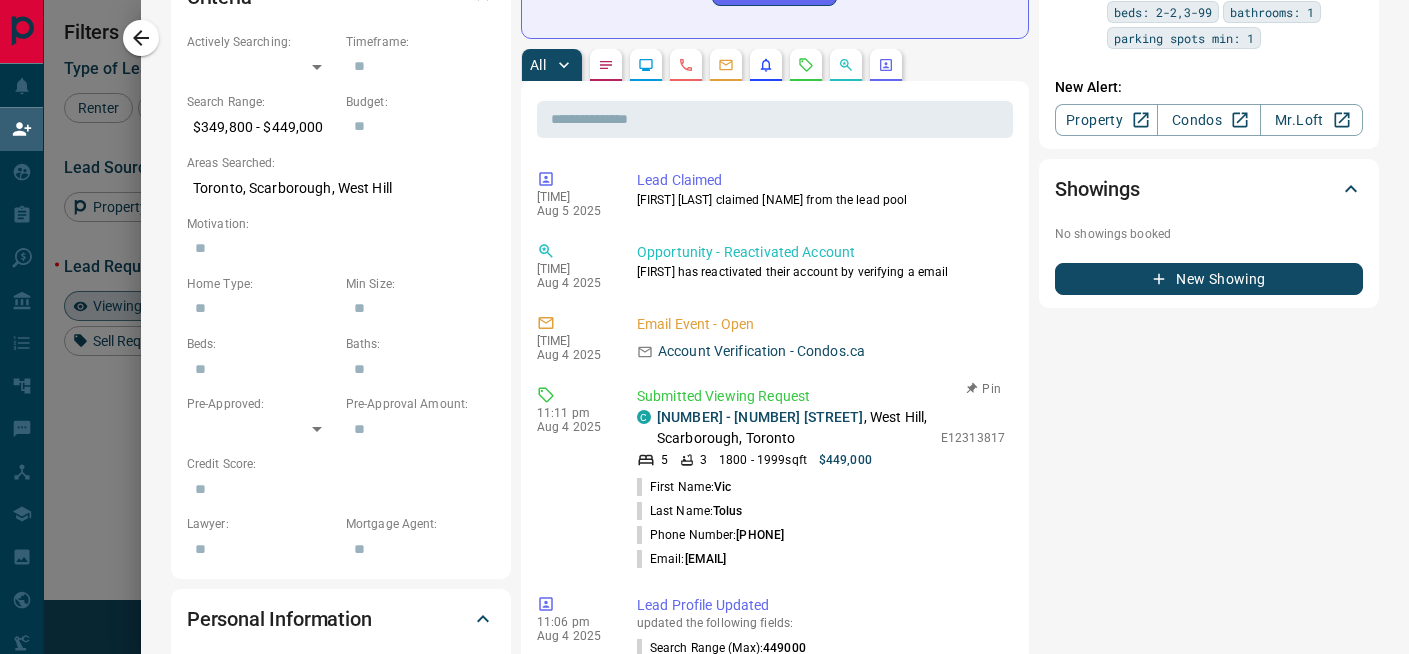 scroll, scrollTop: 24, scrollLeft: 0, axis: vertical 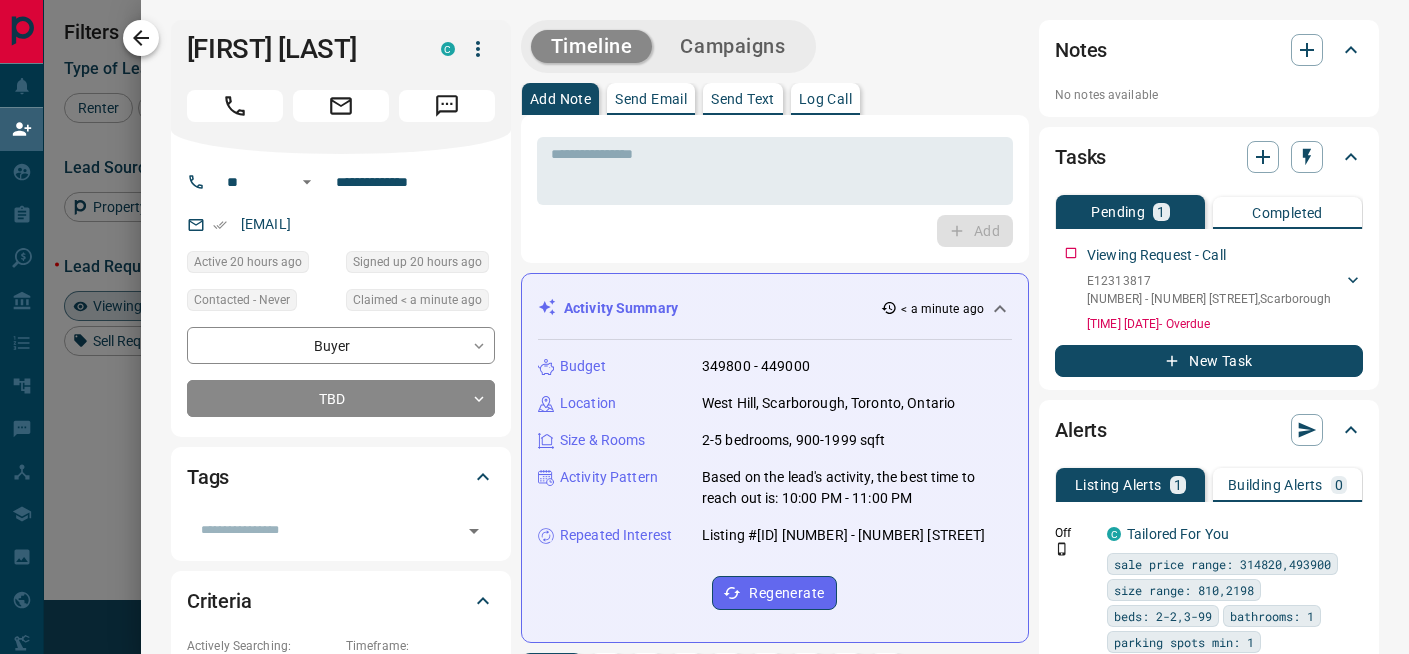 click 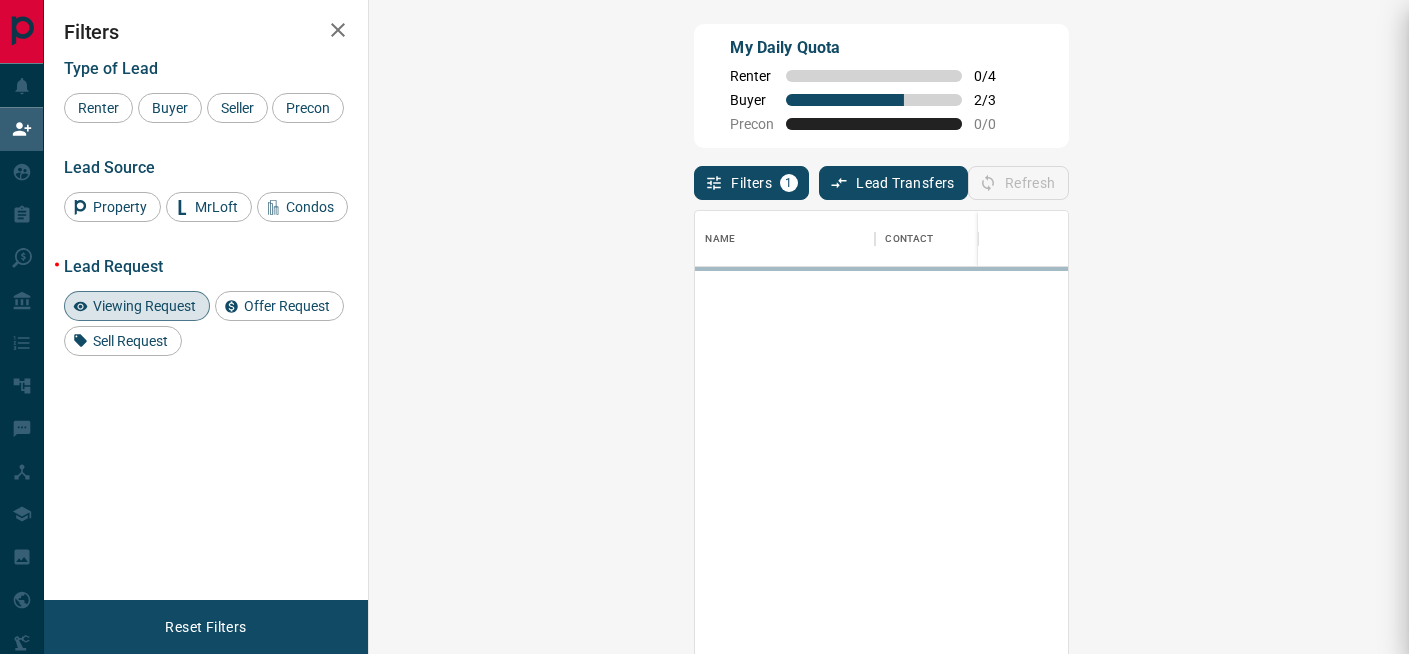 scroll, scrollTop: 1, scrollLeft: 1, axis: both 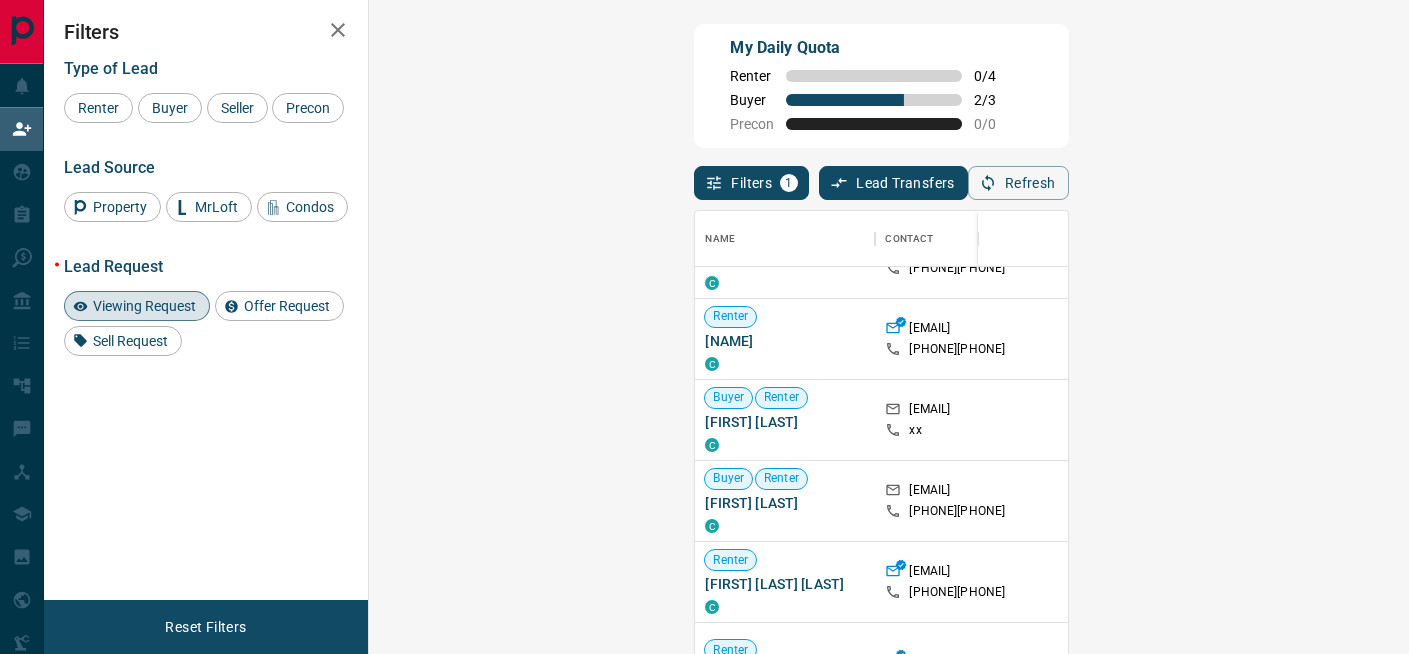 click on "Viewing Request   ( 1 )" at bounding box center [1522, 339] 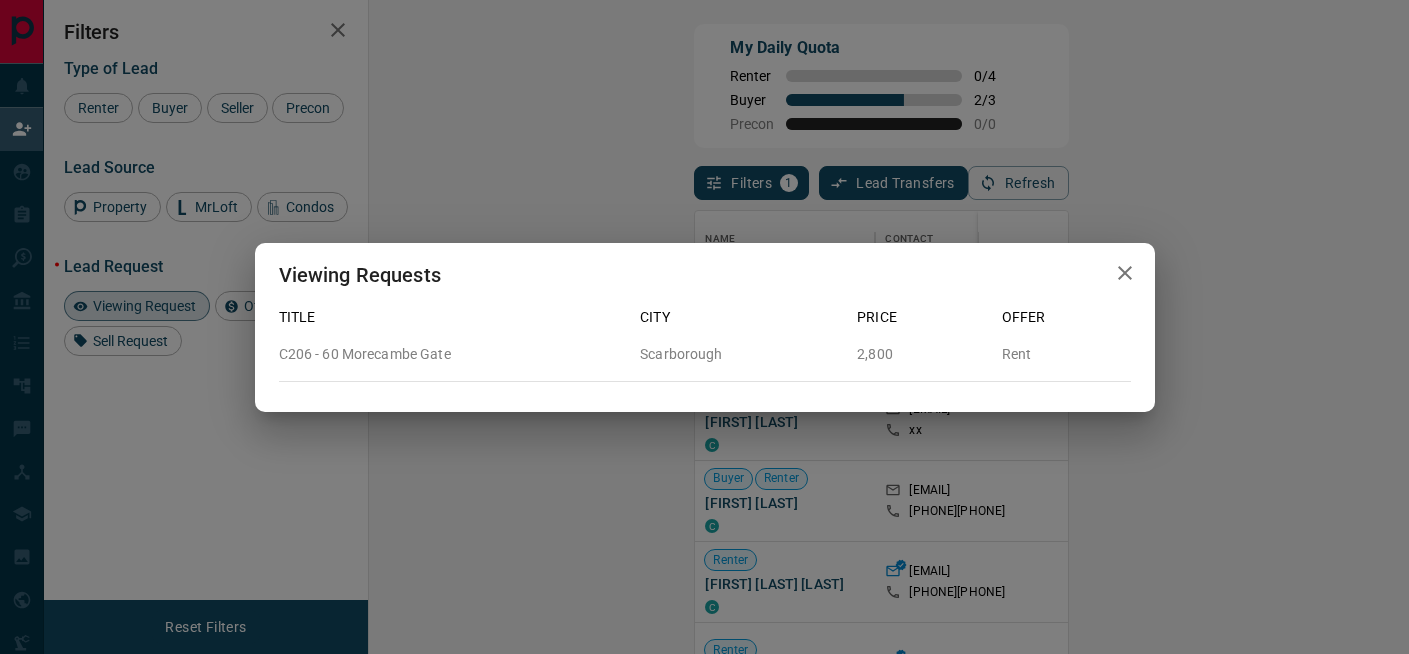 click 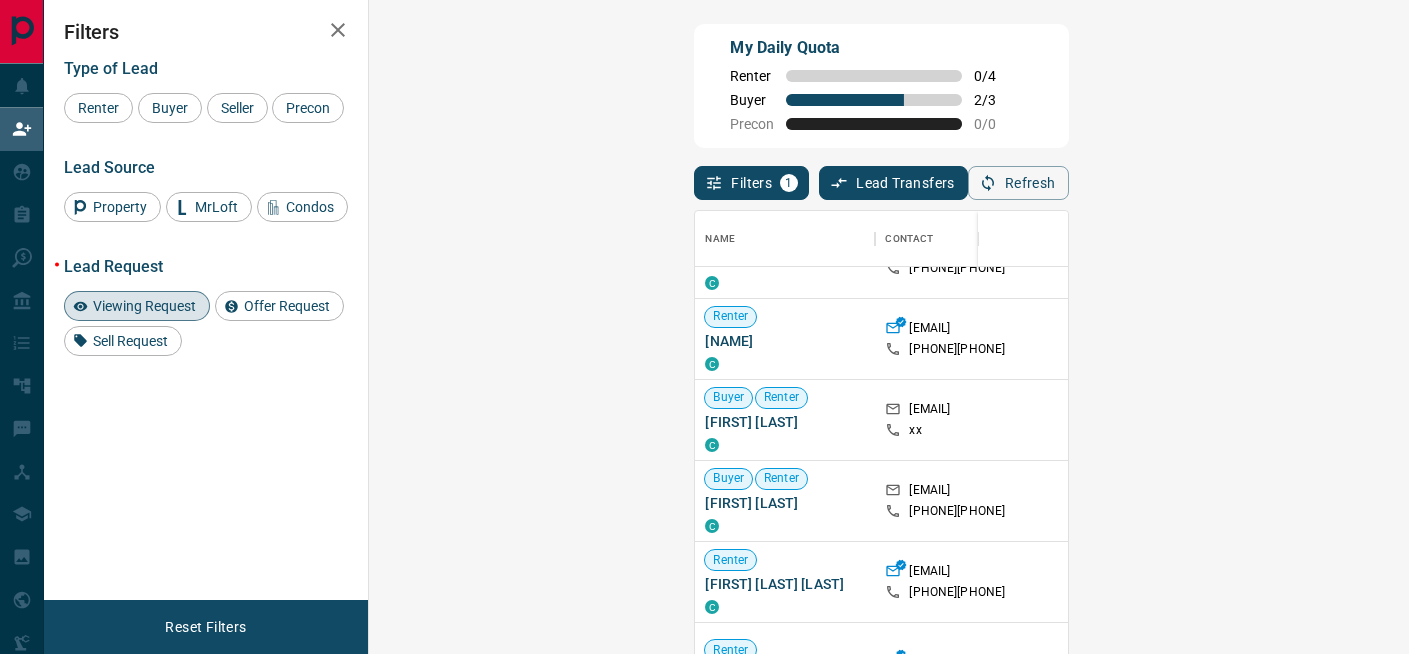 click on "Claim" at bounding box center [1647, 339] 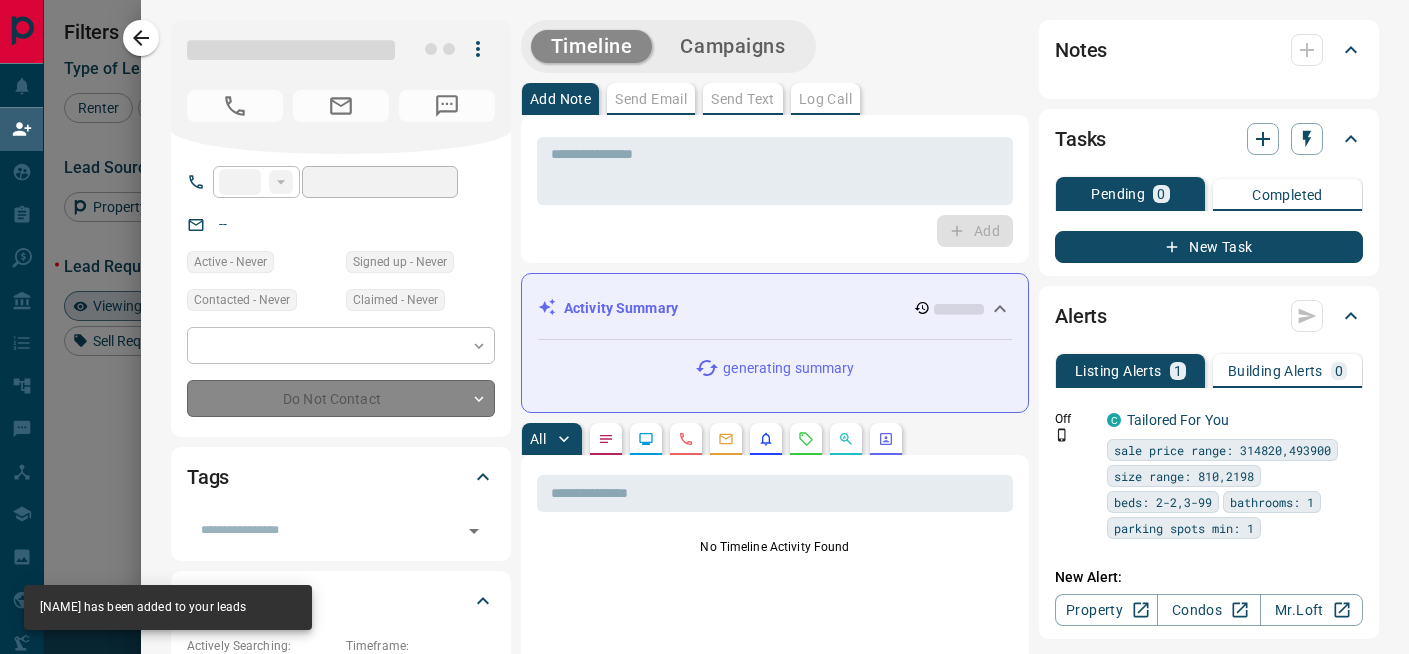 type on "**" 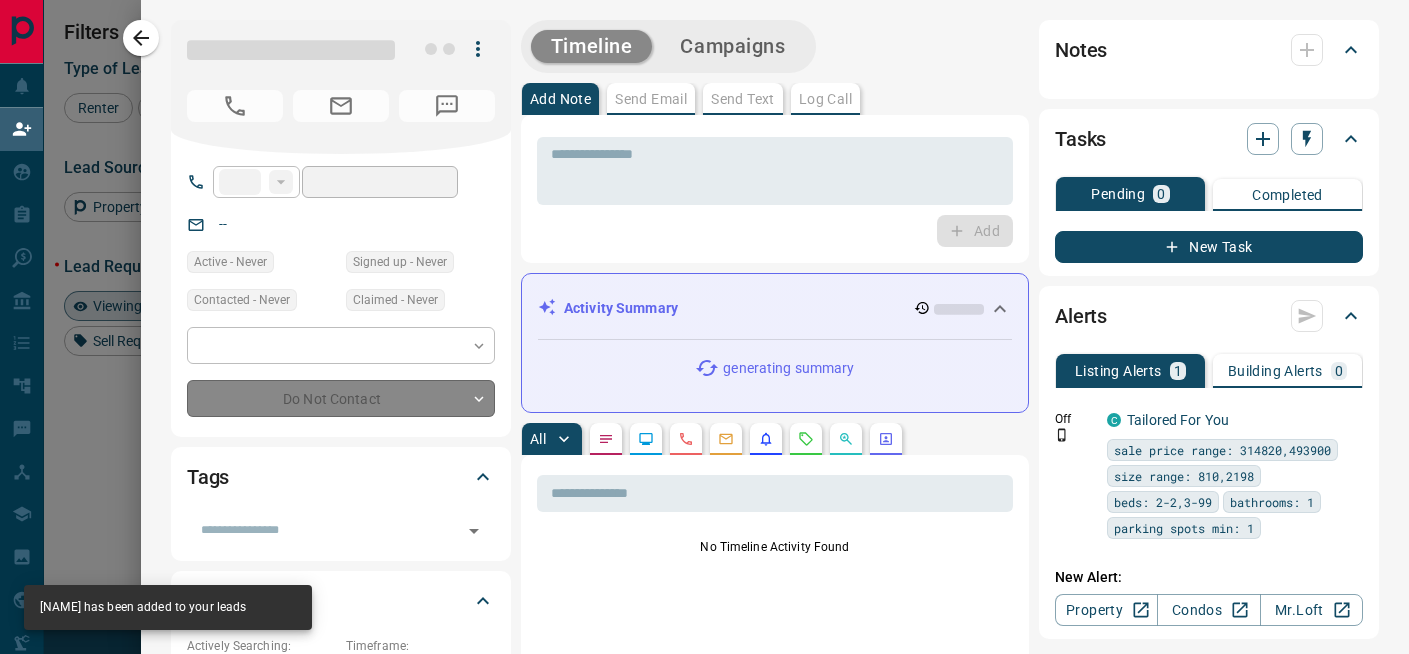 type on "**********" 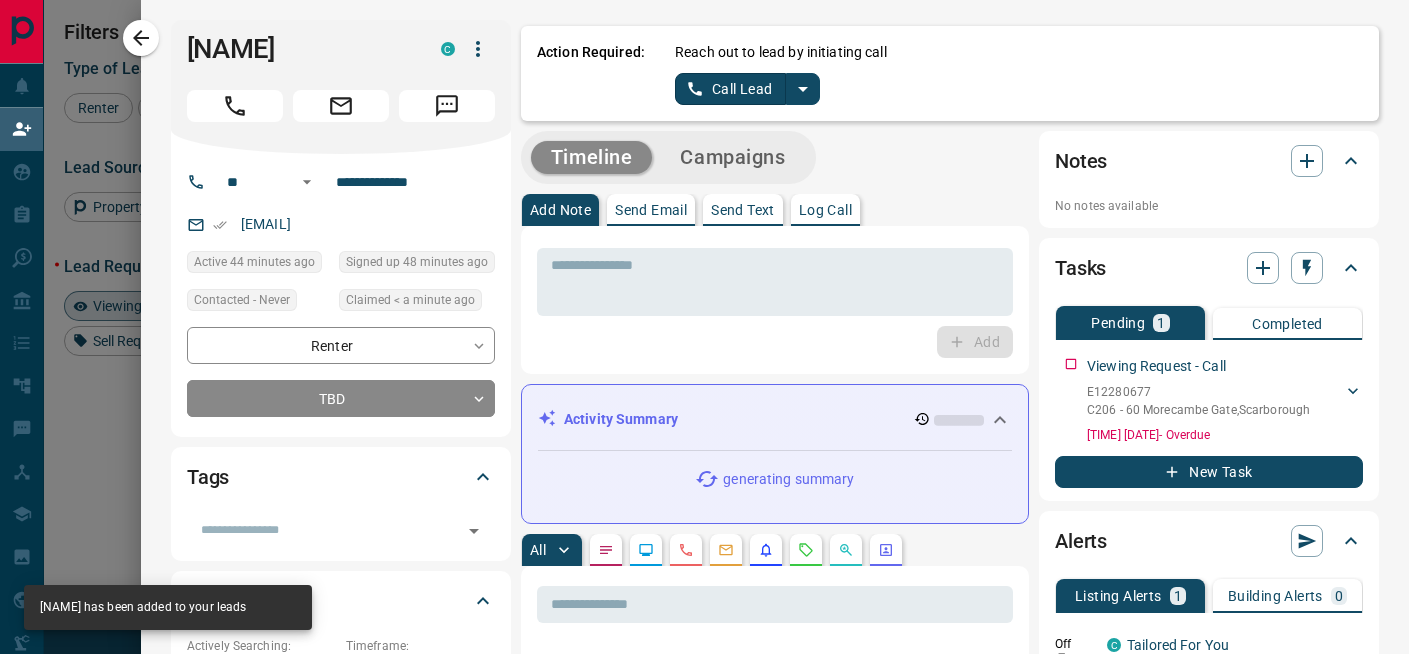 click 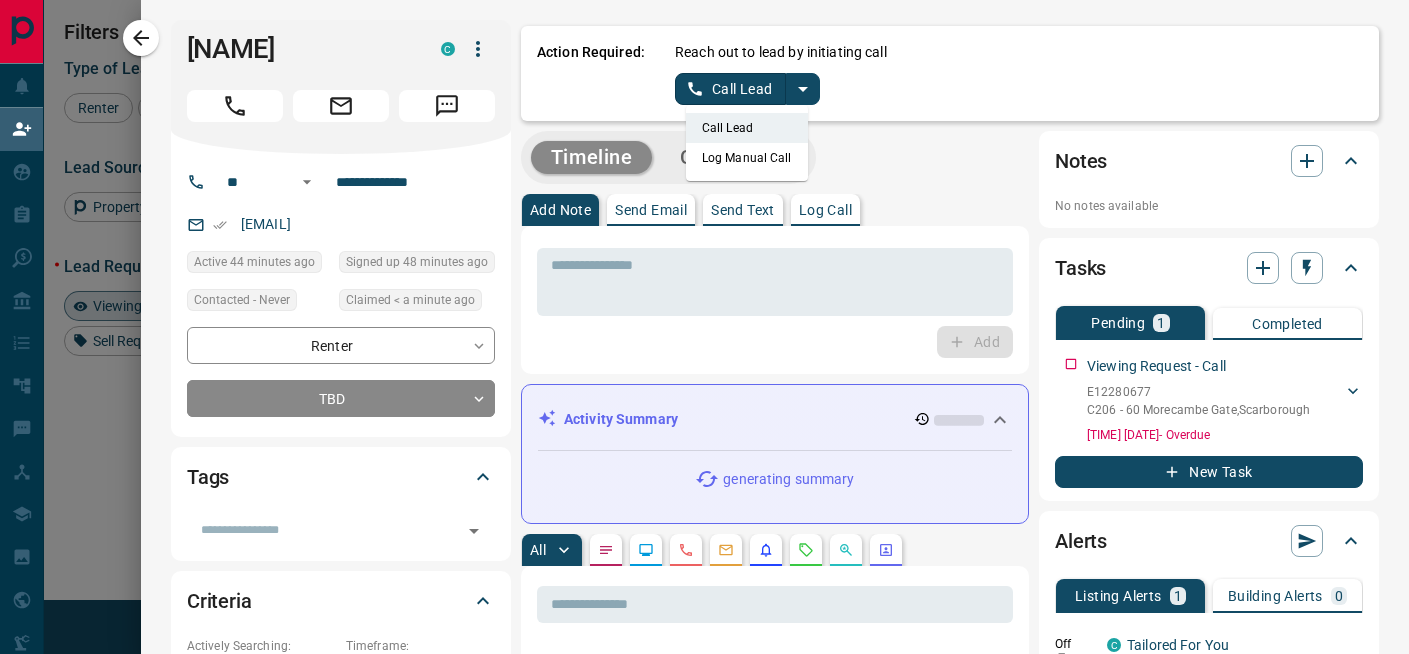 click on "Log Manual Call" at bounding box center (747, 158) 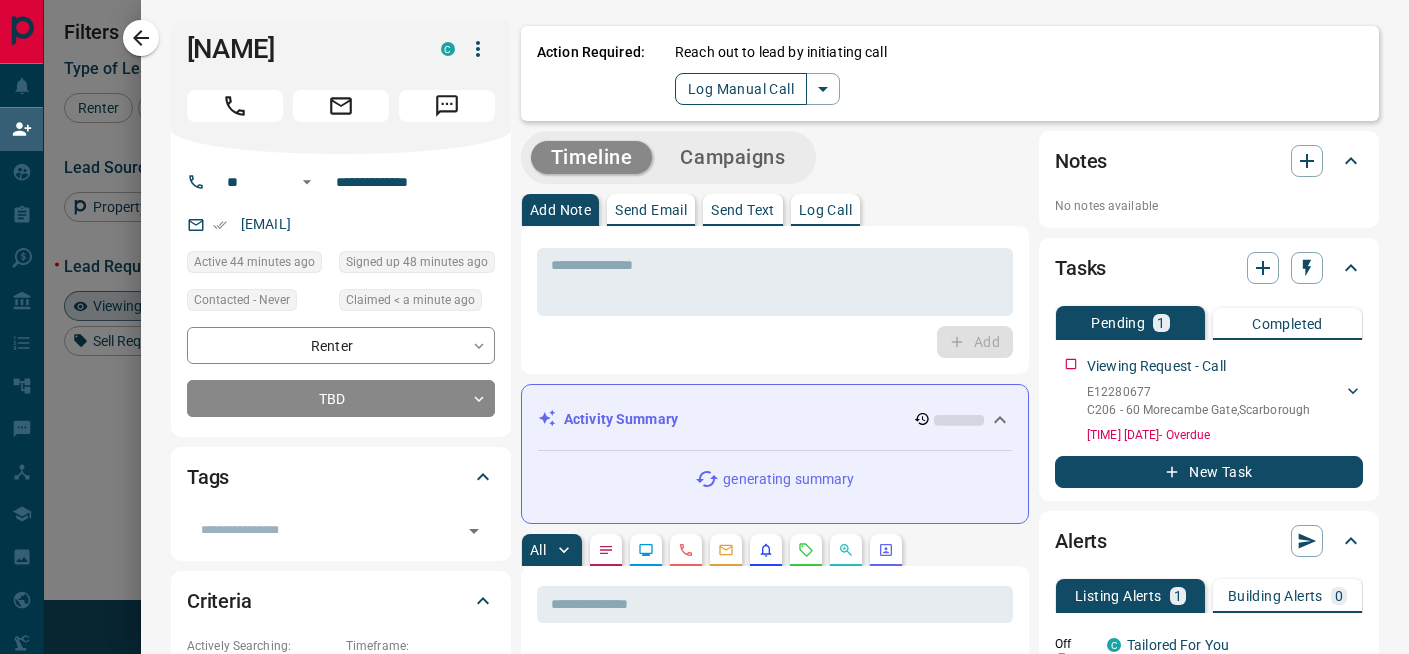 click on "Log Manual Call" at bounding box center (741, 89) 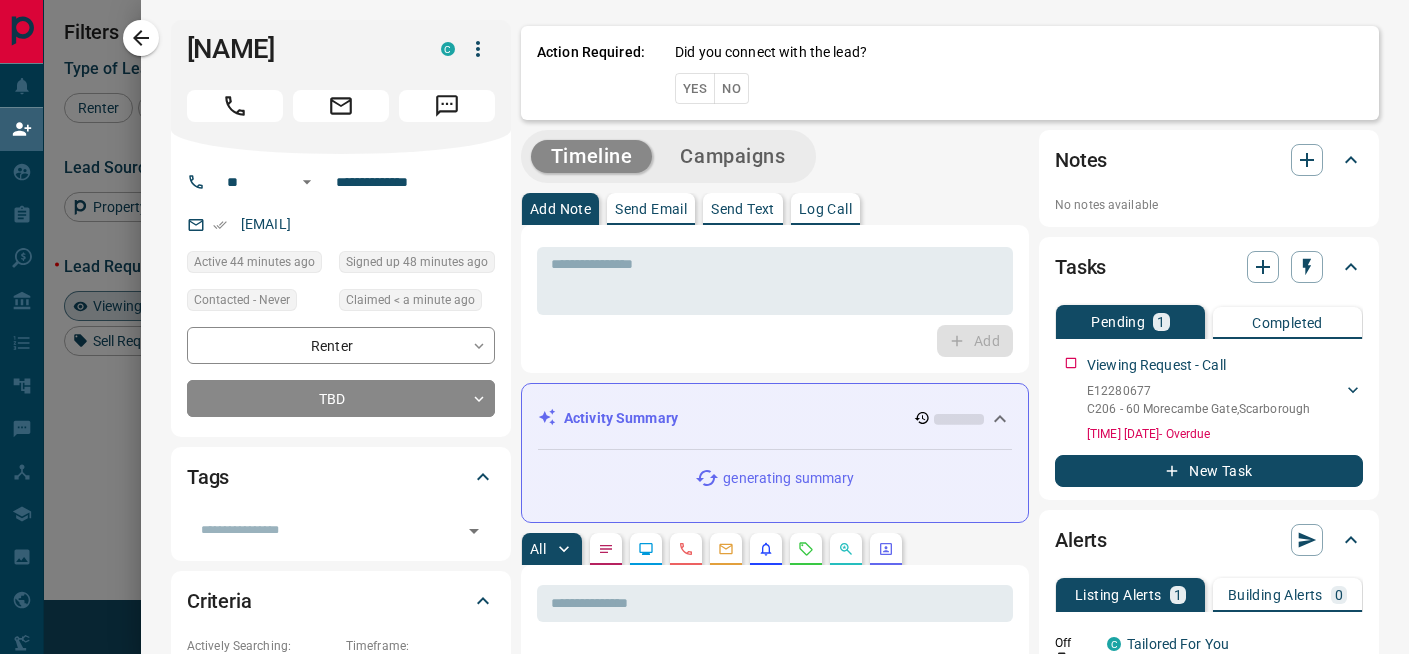 click on "No" at bounding box center (731, 88) 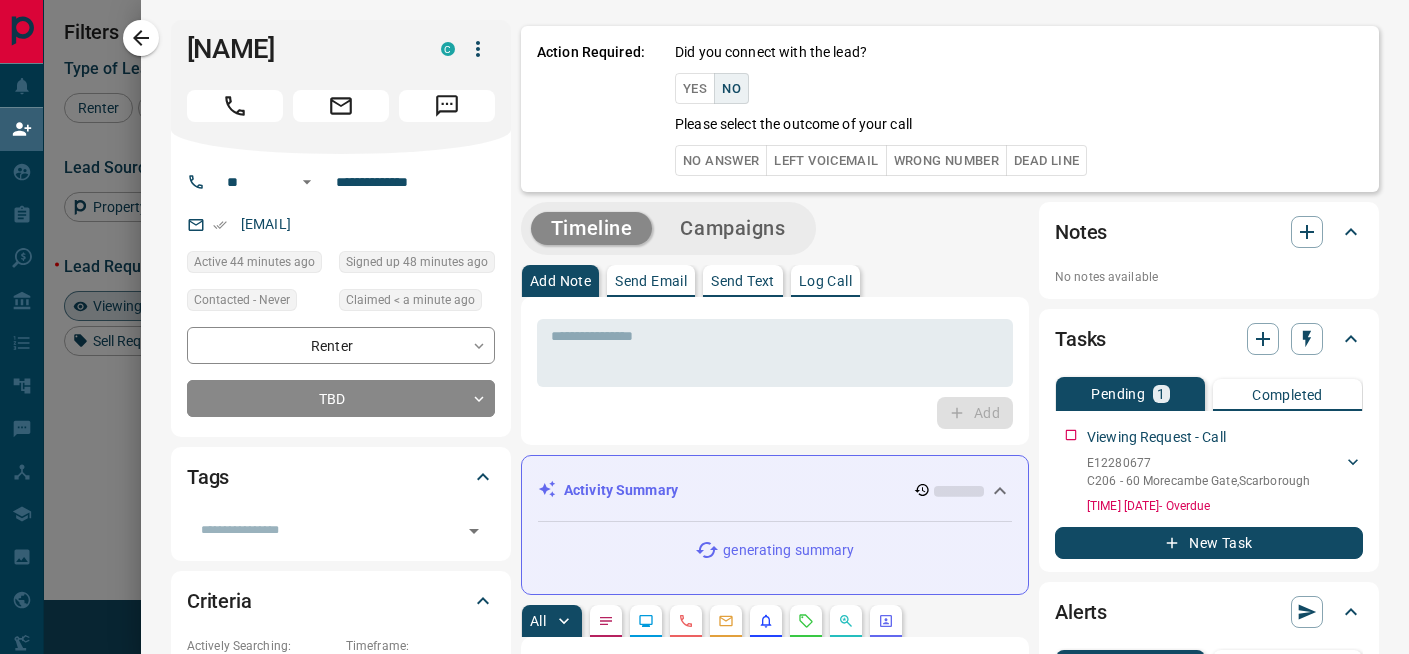 click on "No Answer" at bounding box center [721, 160] 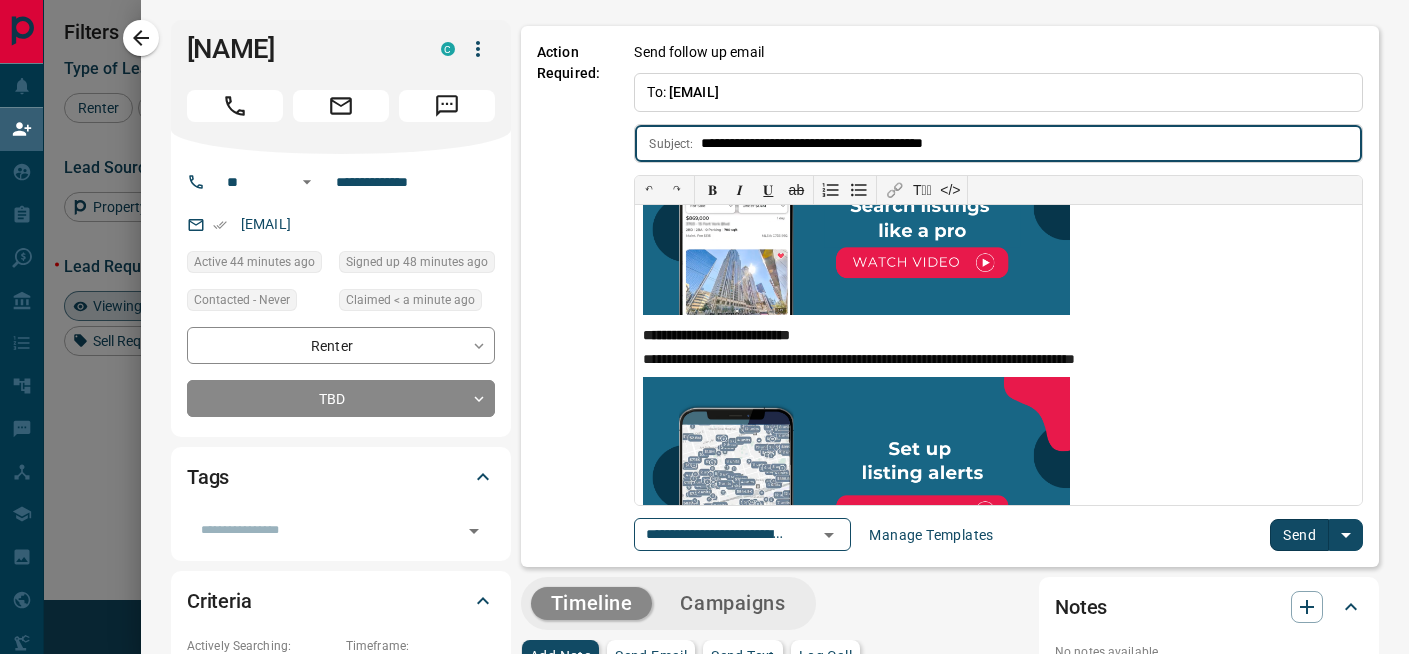 scroll, scrollTop: 366, scrollLeft: 0, axis: vertical 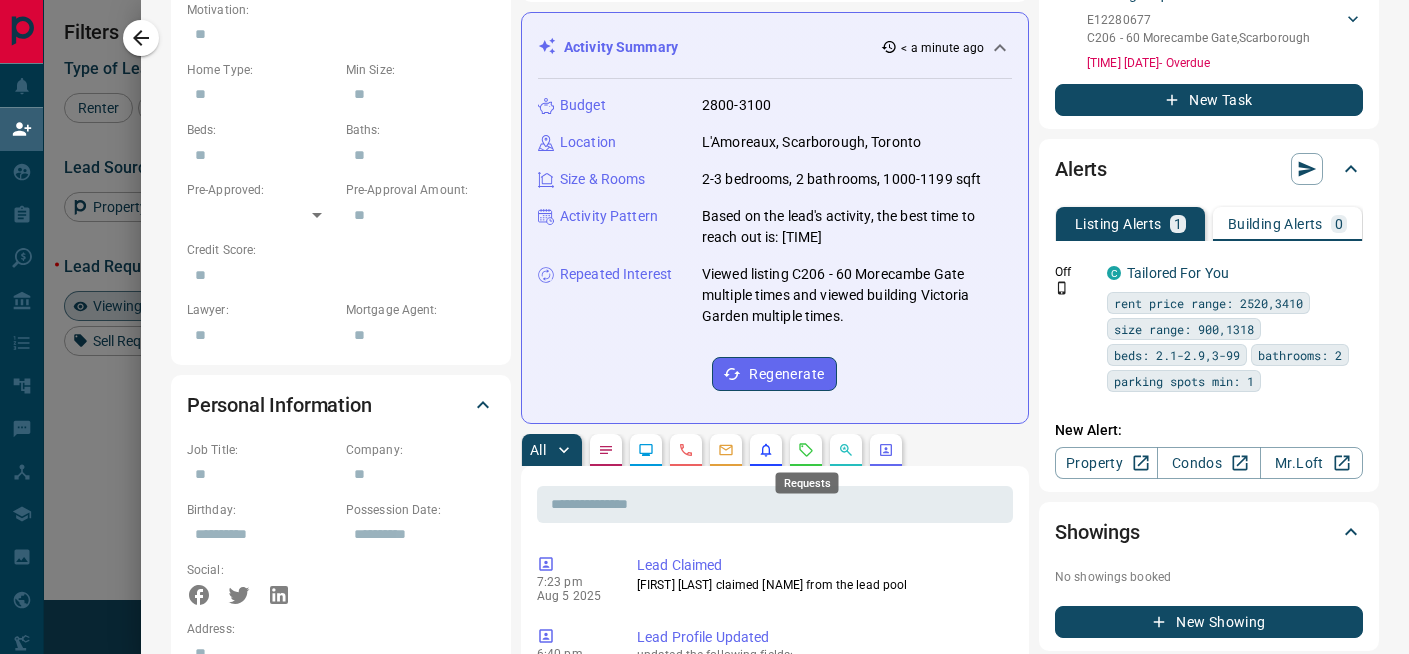 click 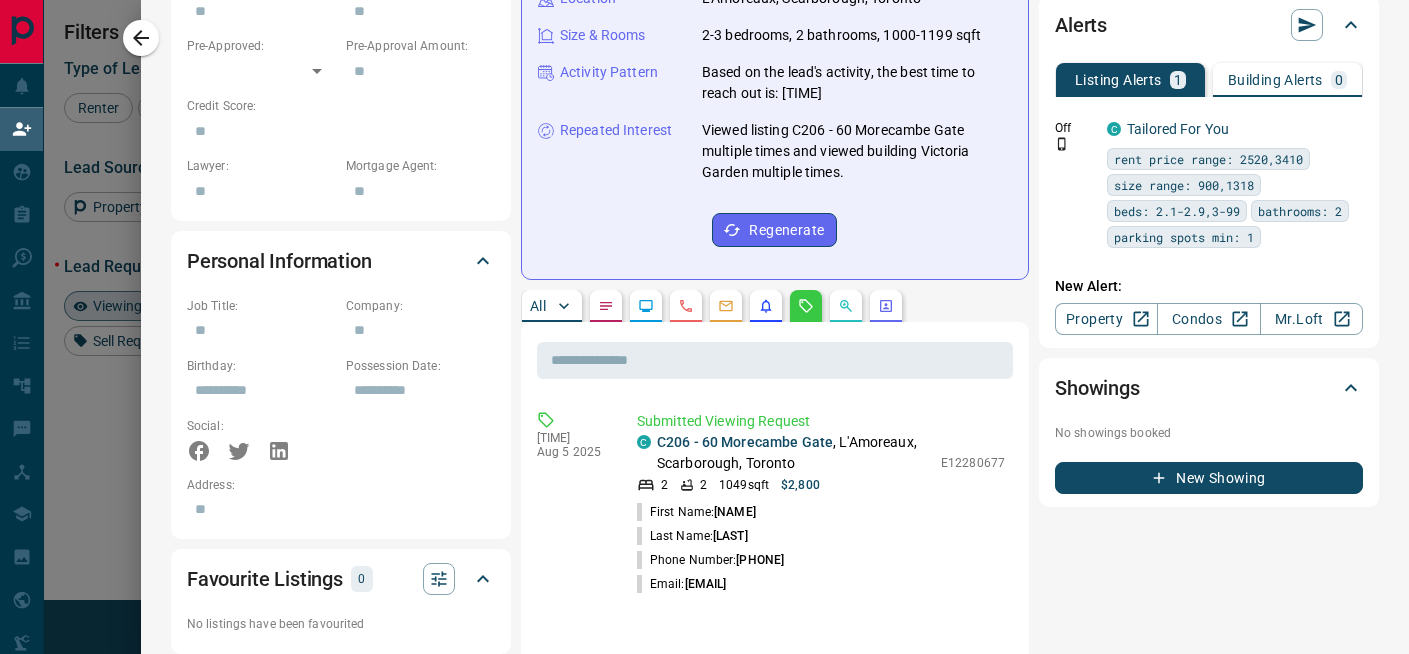 scroll, scrollTop: 966, scrollLeft: 0, axis: vertical 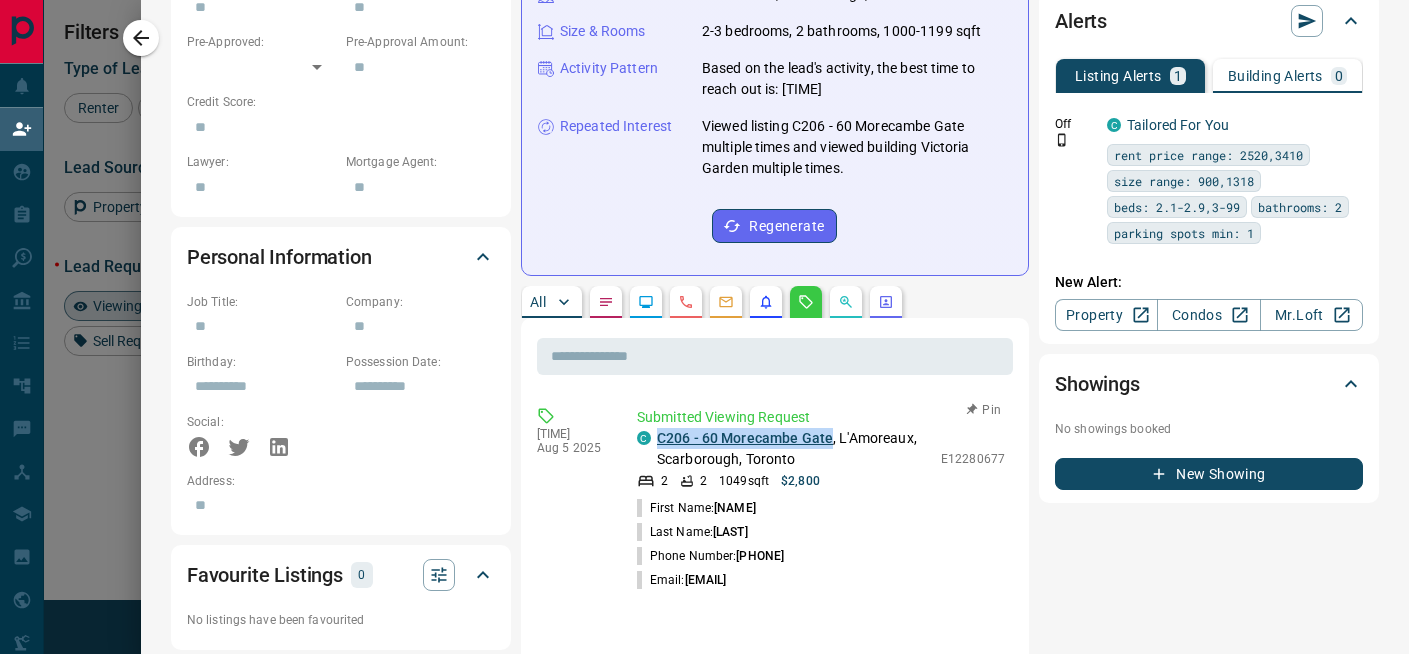 drag, startPoint x: 833, startPoint y: 439, endPoint x: 656, endPoint y: 441, distance: 177.01129 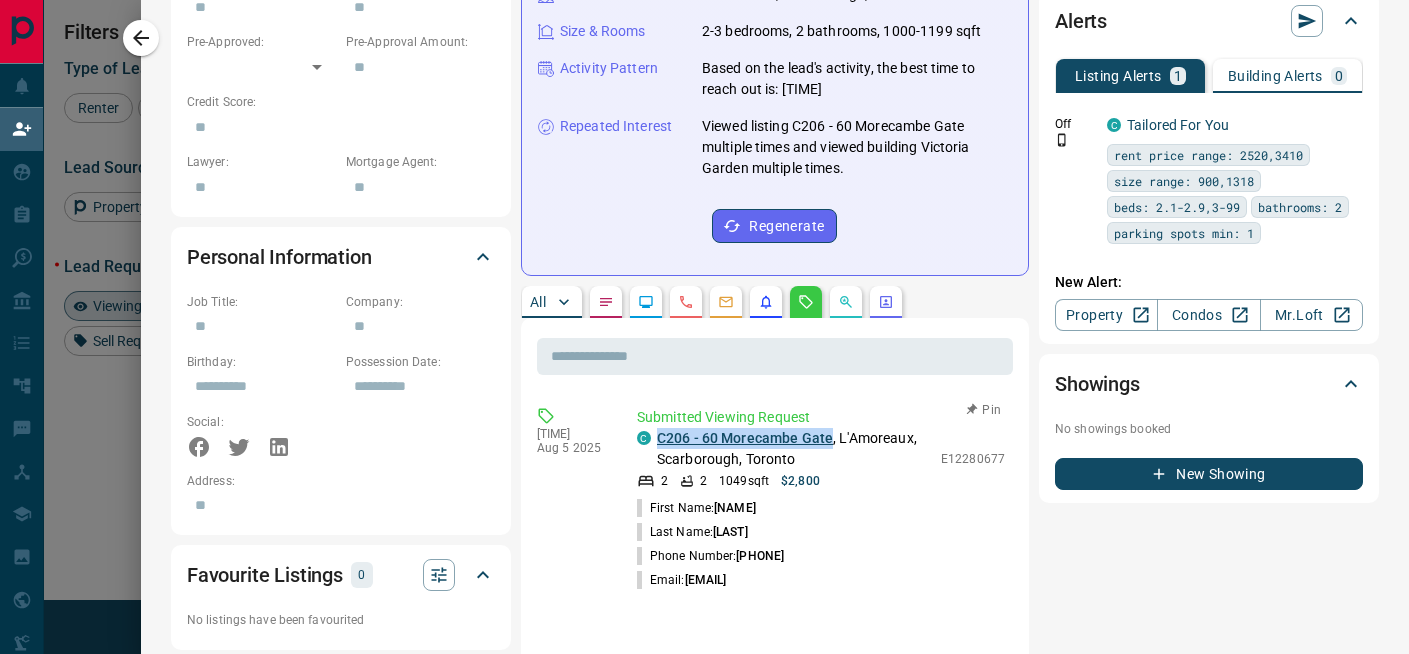 click on "[NUMBER] - [NUMBER] [STREET] , [CITY], [CITY], [CITY]" at bounding box center (794, 449) 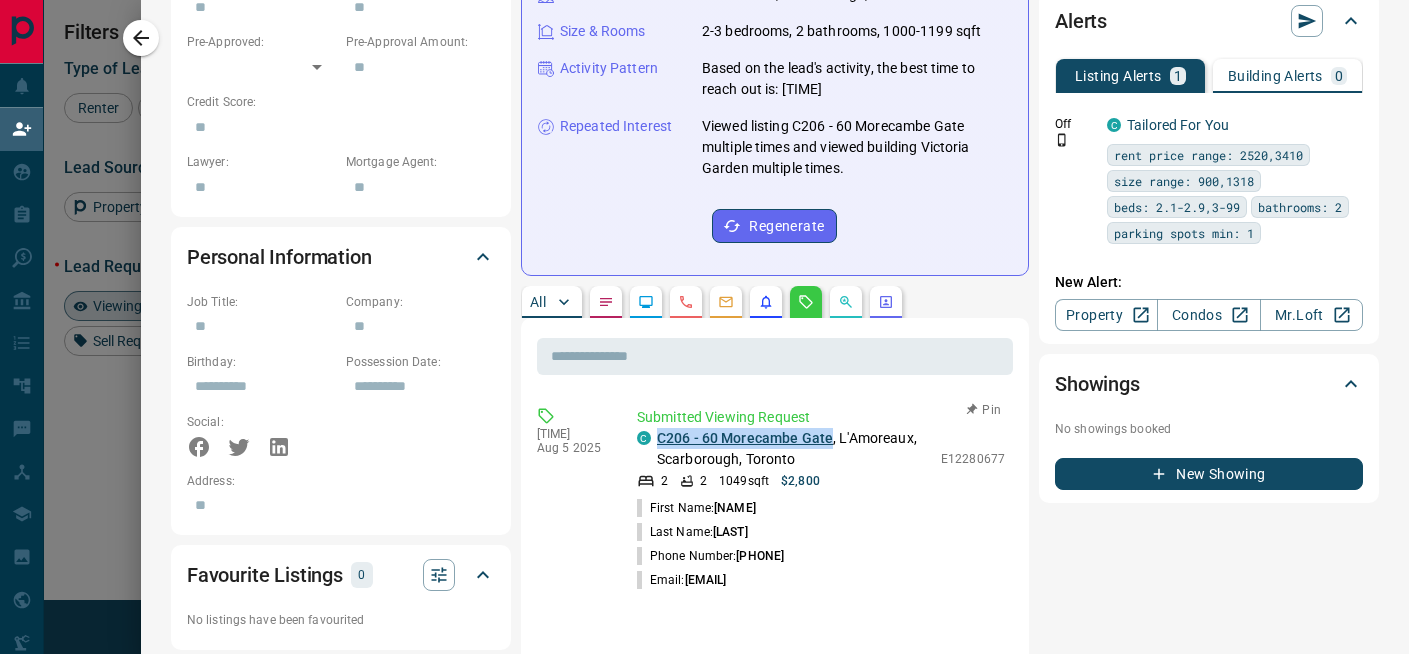 copy on "C206 - 60 Morecambe Gate" 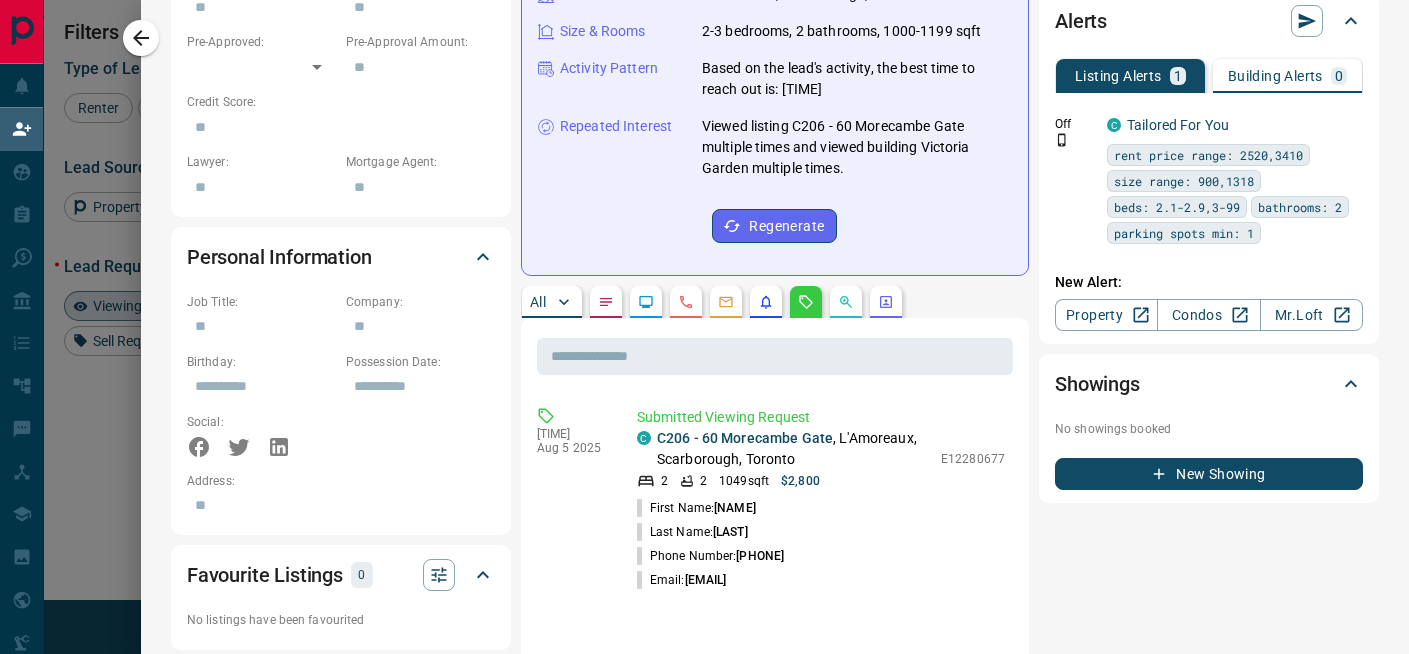click on "Timeline Campaigns Add Note Send Email Send Text Log Call * ​ Add Activity Summary < a minute ago Budget 2520-3410 Location [L'Amoreaux], [Scarborough], [Toronto] Size & Rooms 2-3 bedrooms, 2 bathrooms, 1000-1199 sqft Activity Pattern Based on the lead's activity, the best time to reach out is:  5:00 PM - 6:00 PM Repeated Interest Viewed listing C206 - 60 Morecambe Gate multiple times and viewed building Victoria Garden multiple times. Regenerate All ​ 6:38 pm Aug 5 2025 Submitted Viewing Request C C206 - 60 Morecambe Gate , [L'Amoreaux], [Scarborough], [Toronto] 2 2 1049  sqft $2,800 E12280677 First Name:  [FIRST] Last Name:  [LAST] Phone Number:  [PHONE] Email:  [EMAIL] Notes No notes available Tasks Pending 1 Completed Viewing Request - Call E12280677 C206 - 60 Morecambe Gate ,  [Scarborough] [FIRST] [LAST] [PHONE] [EMAIL] 7:23 p.m. Aug 05 2025  - Overdue New Task Alerts Listing Alerts 1 Building Alerts 0 Off C Tailored For You rent price range: 2520,3410 Condos" at bounding box center (950, 616) 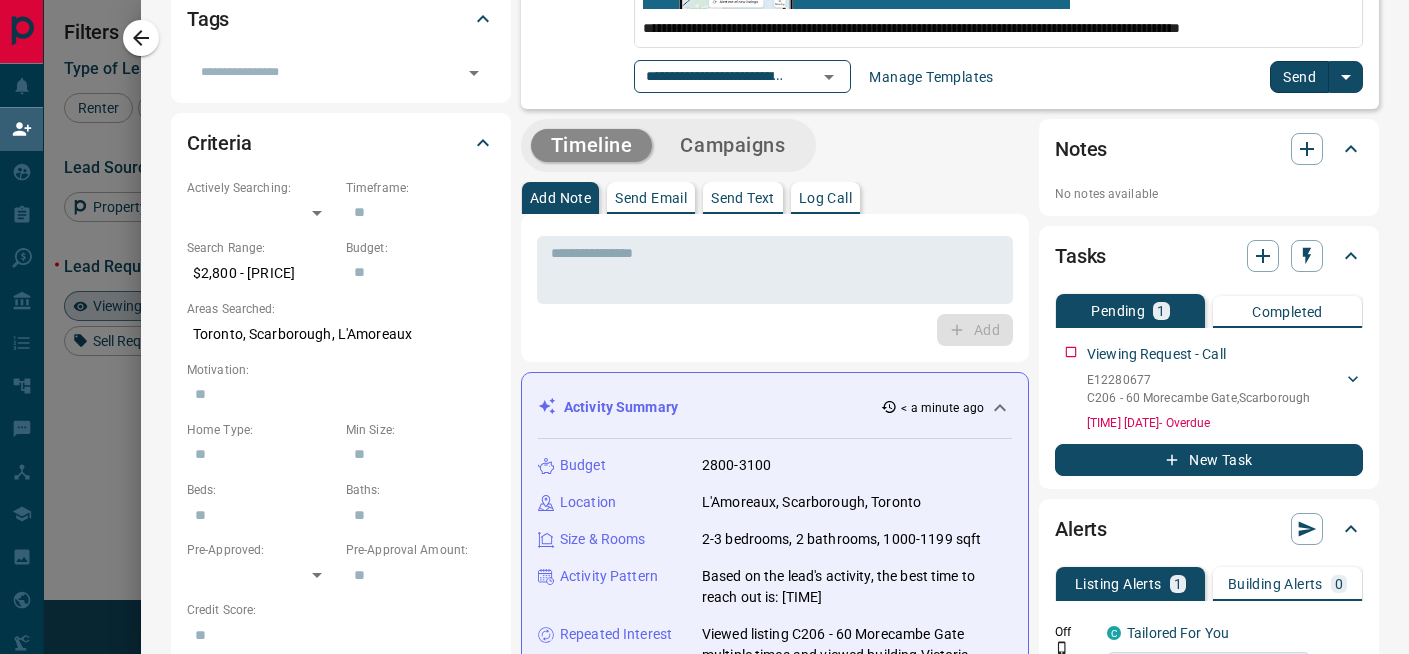 scroll, scrollTop: 0, scrollLeft: 0, axis: both 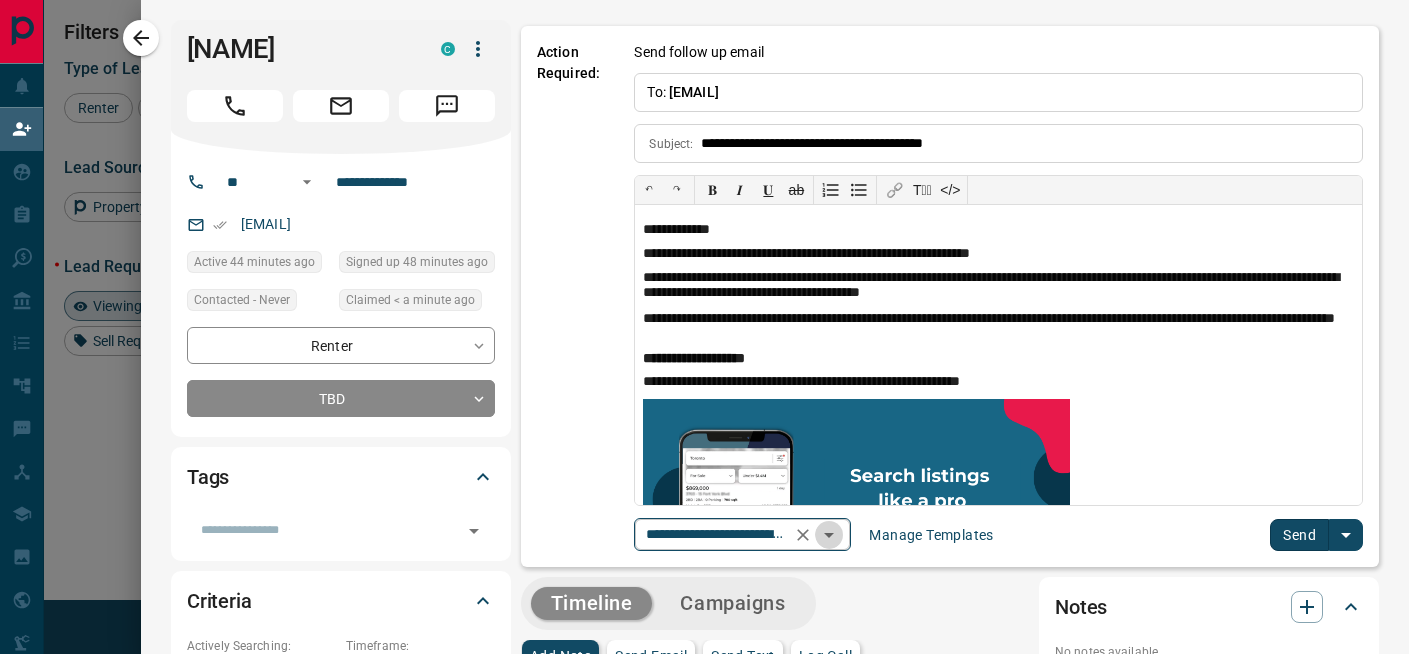 click 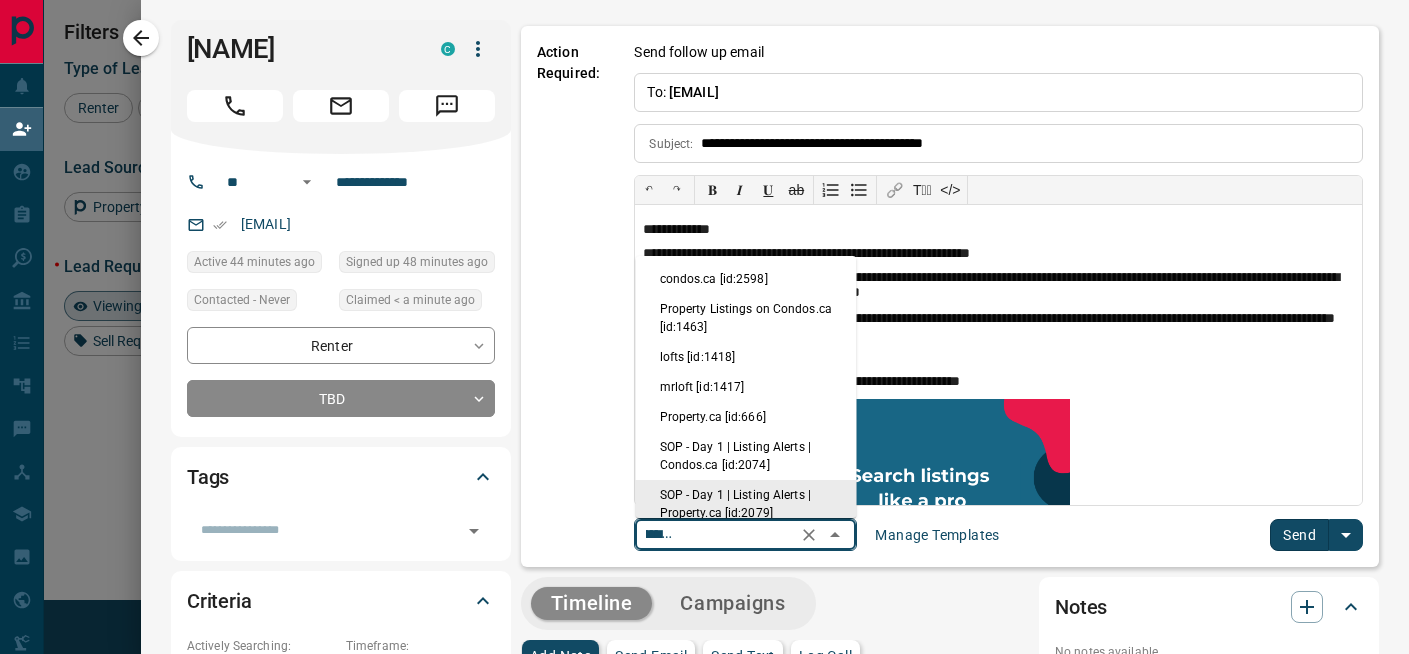 scroll, scrollTop: 10, scrollLeft: 0, axis: vertical 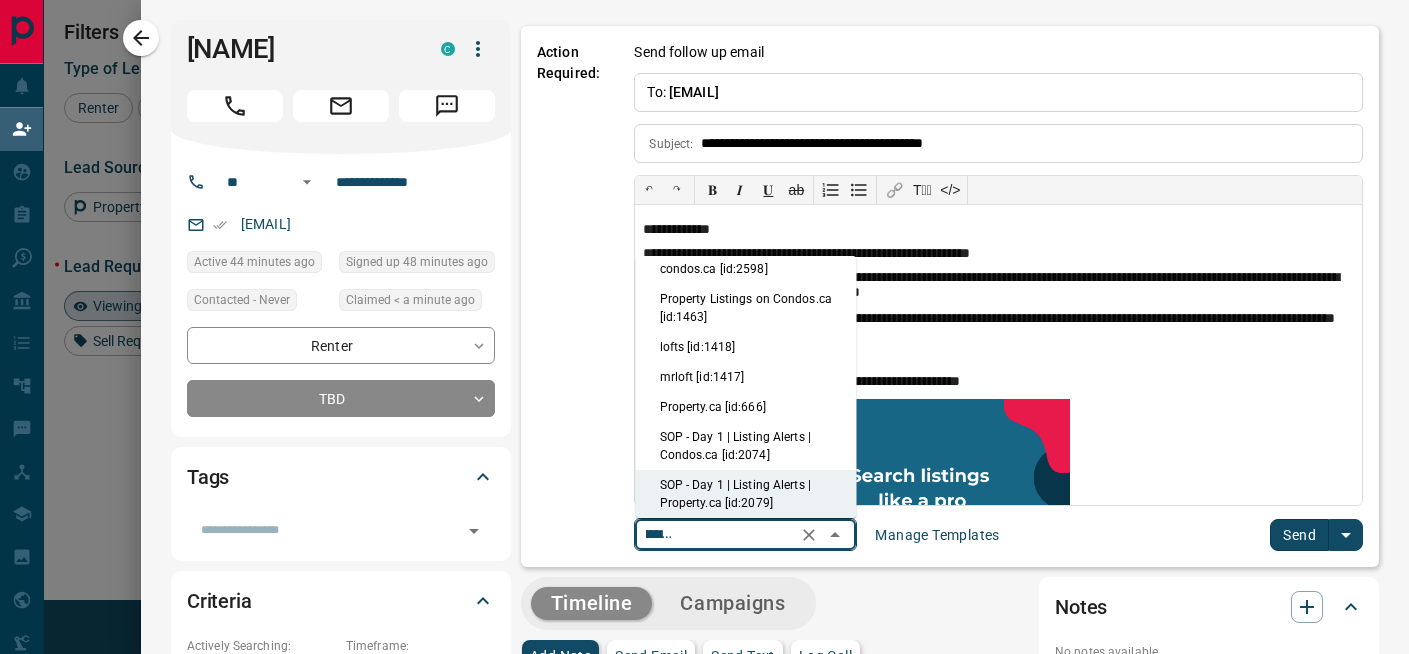 click on "condos.ca [id:2598]" at bounding box center [746, 269] 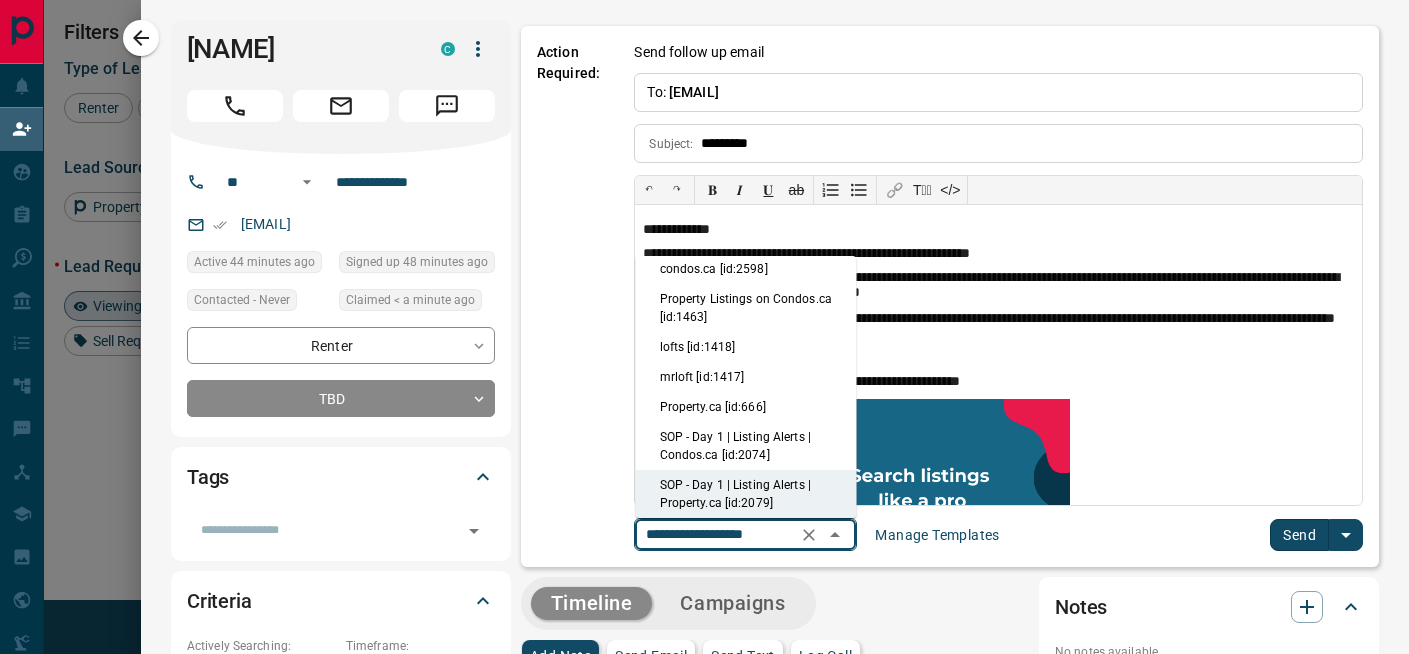 scroll, scrollTop: 0, scrollLeft: 0, axis: both 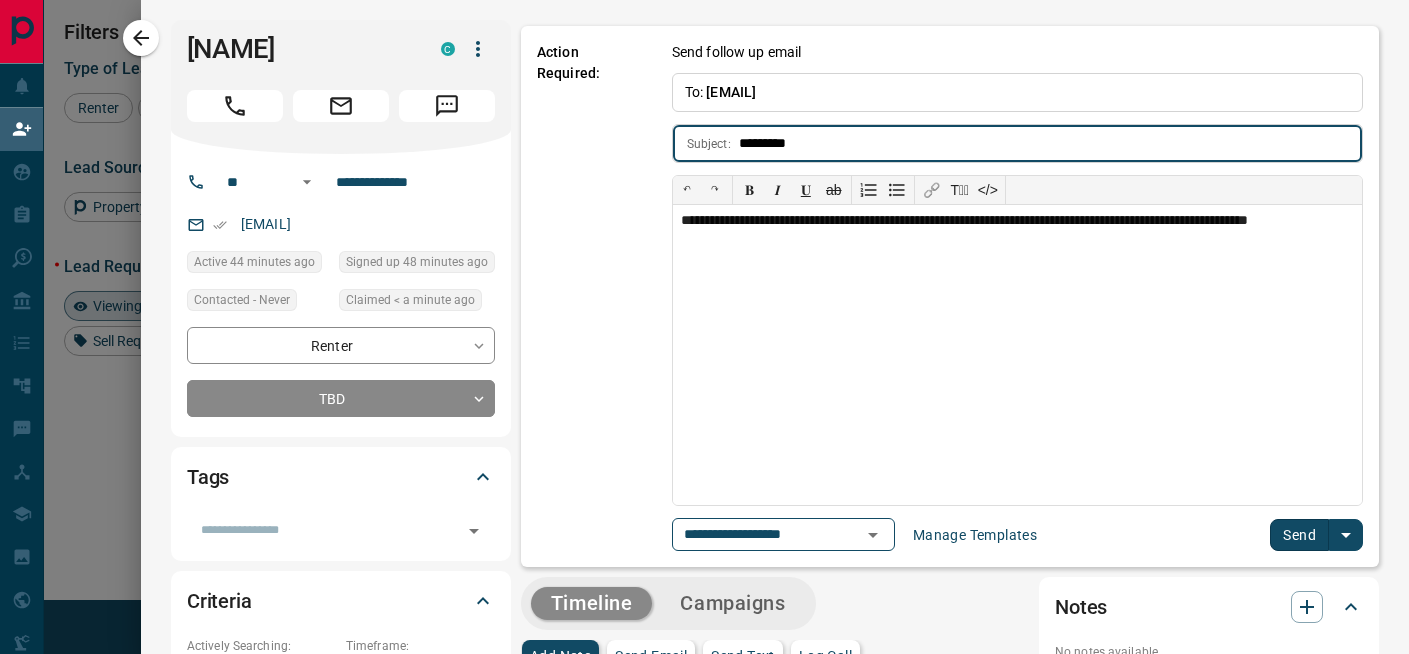 drag, startPoint x: 826, startPoint y: 152, endPoint x: 735, endPoint y: 135, distance: 92.574295 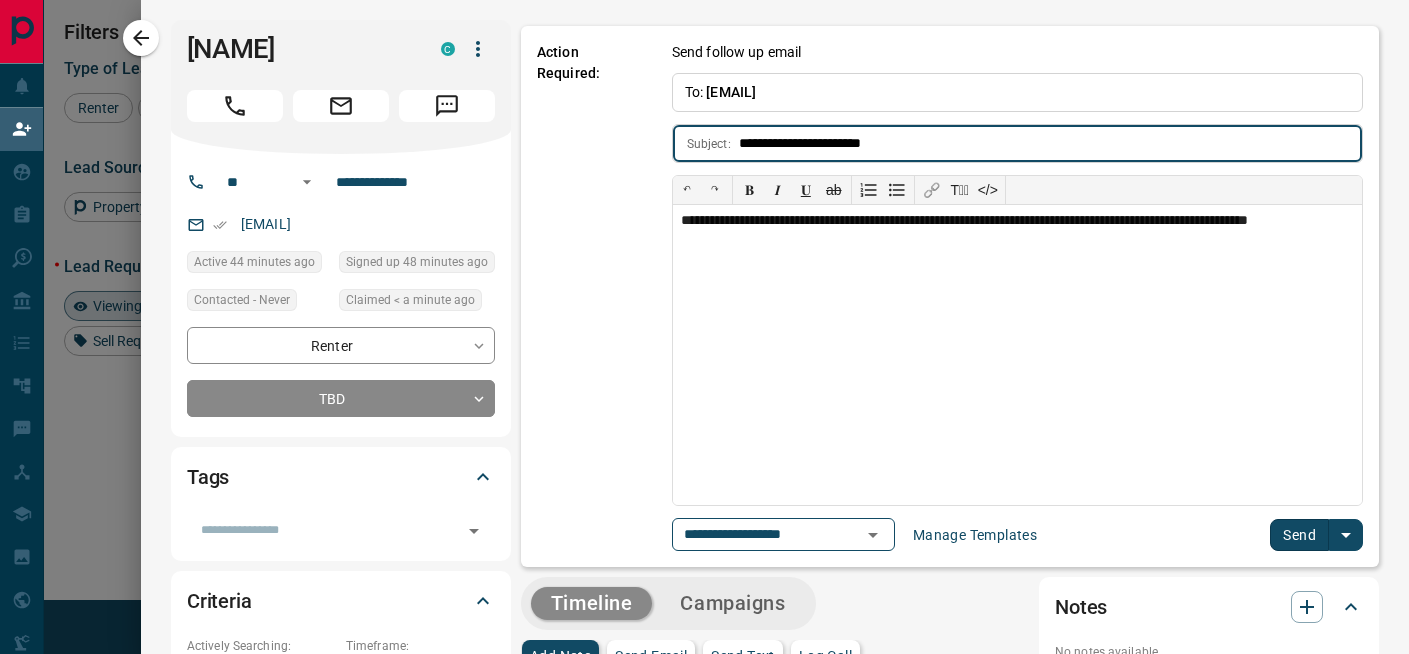 type on "**********" 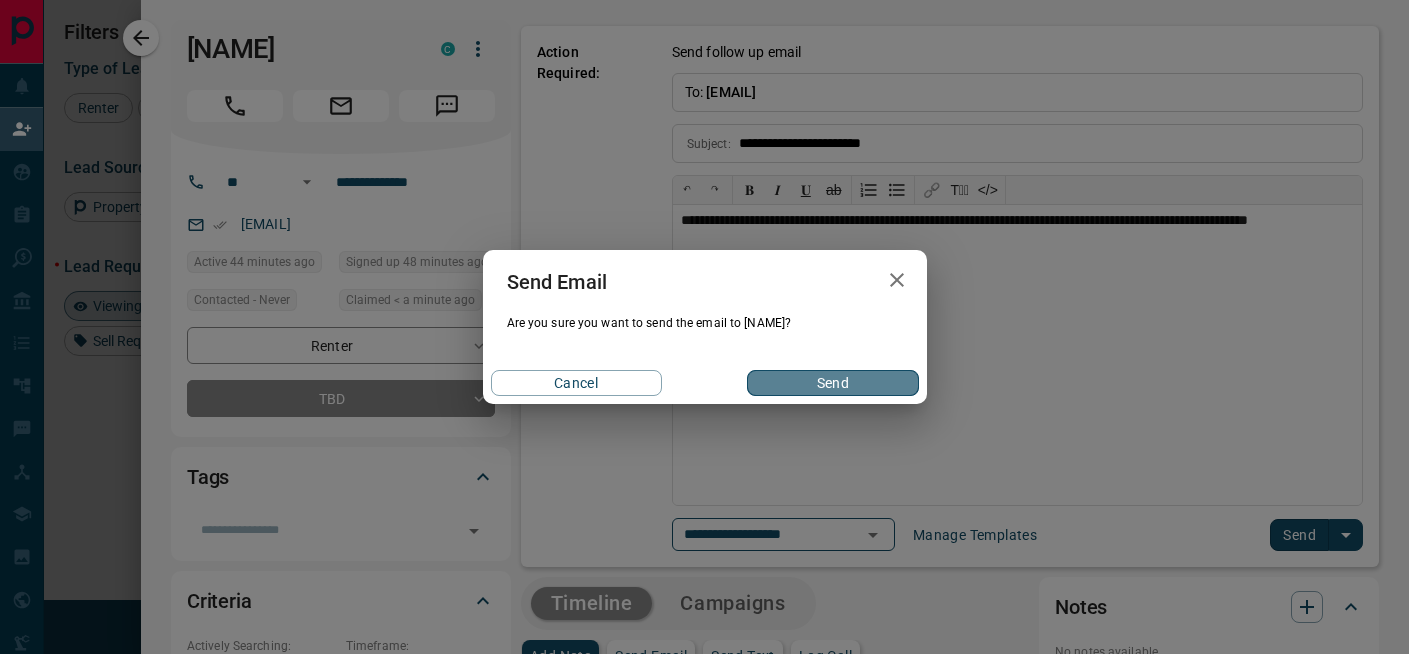 click on "Send" at bounding box center [832, 383] 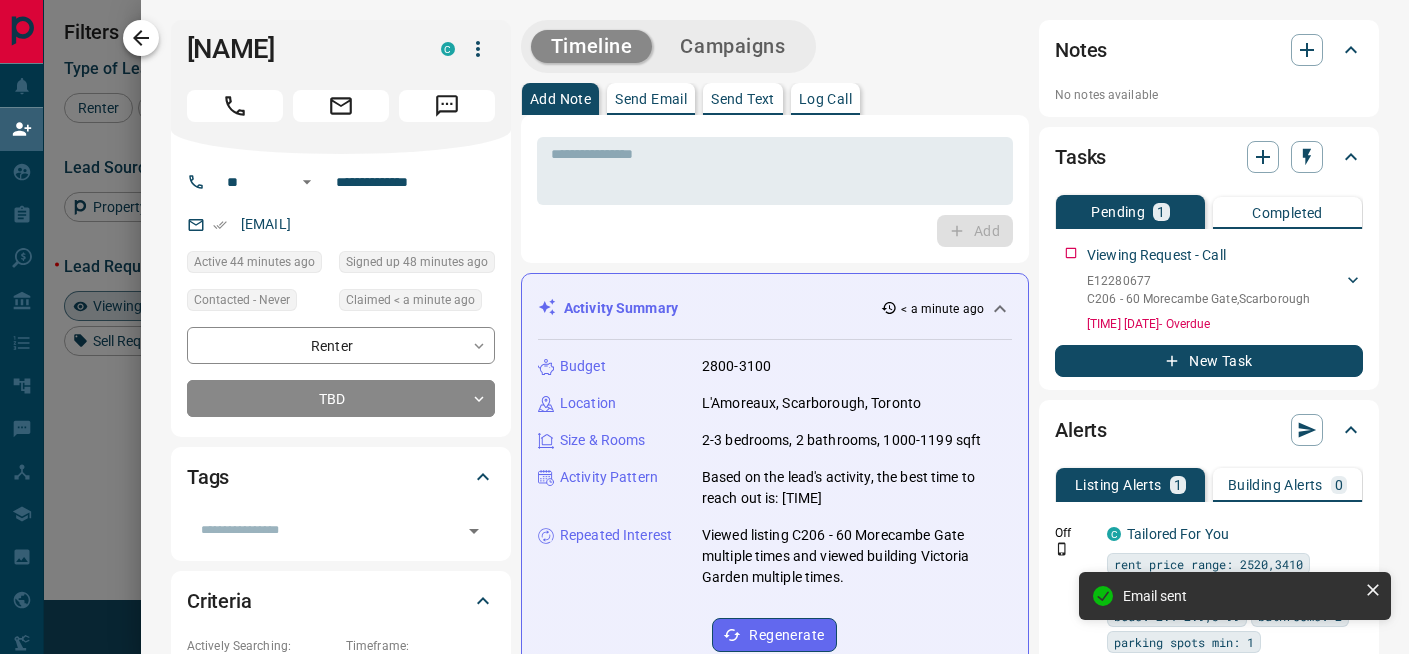 click 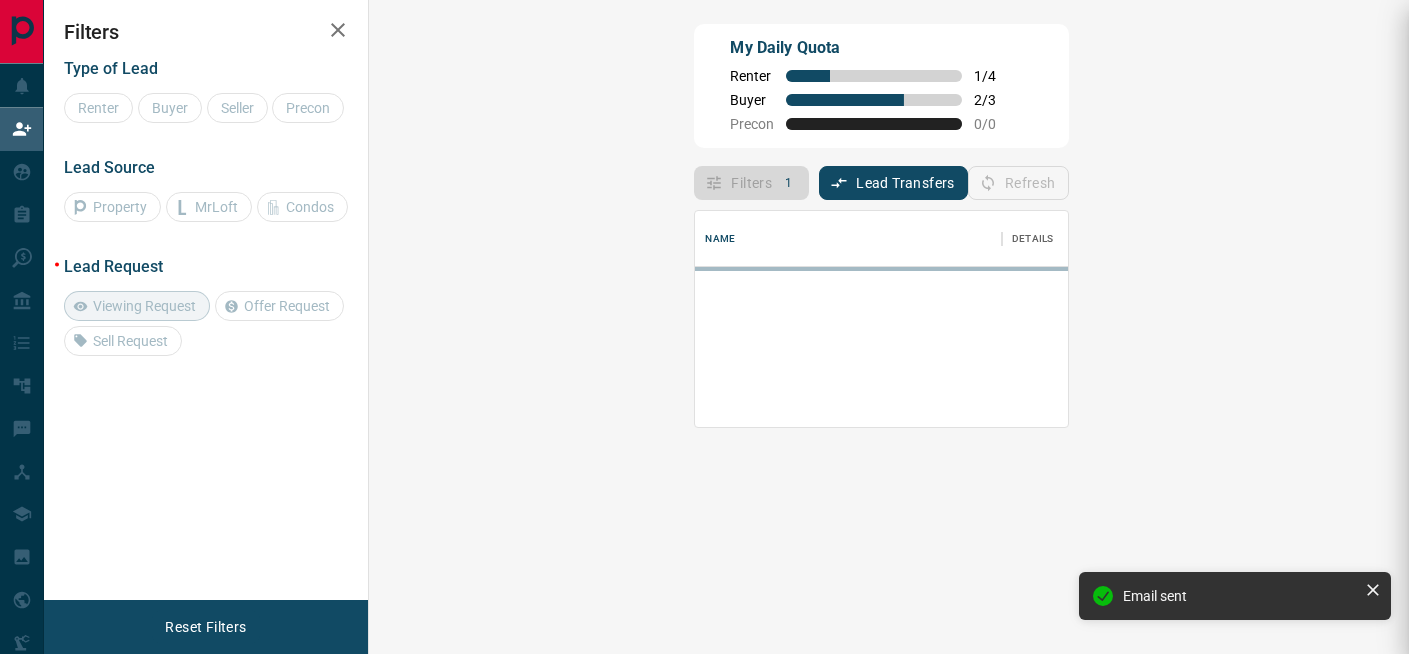 scroll, scrollTop: 0, scrollLeft: 0, axis: both 